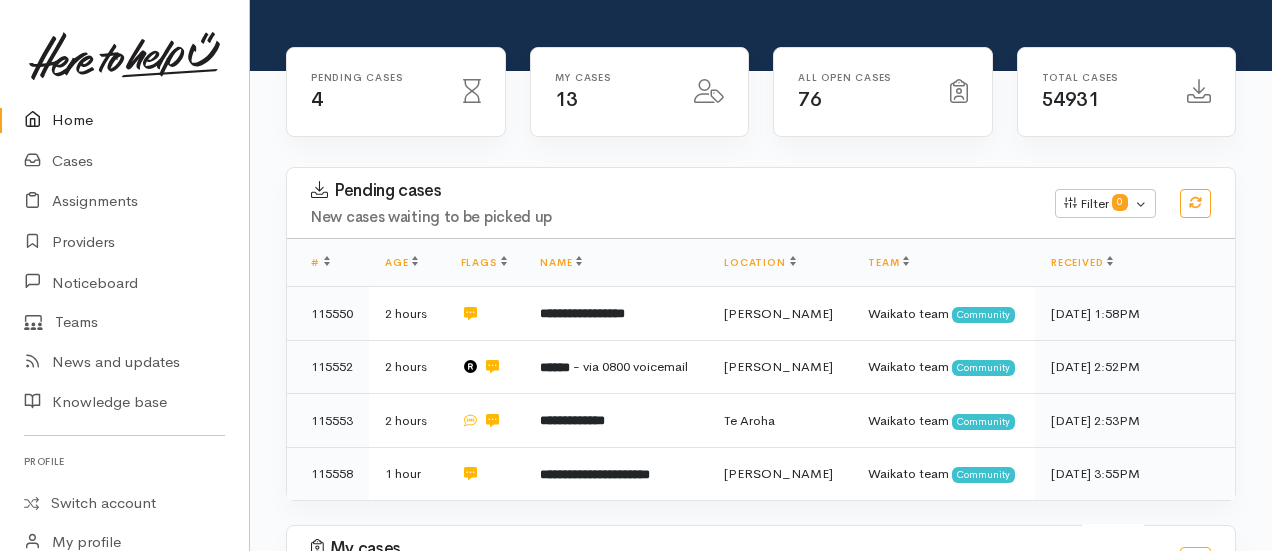 scroll, scrollTop: 152, scrollLeft: 0, axis: vertical 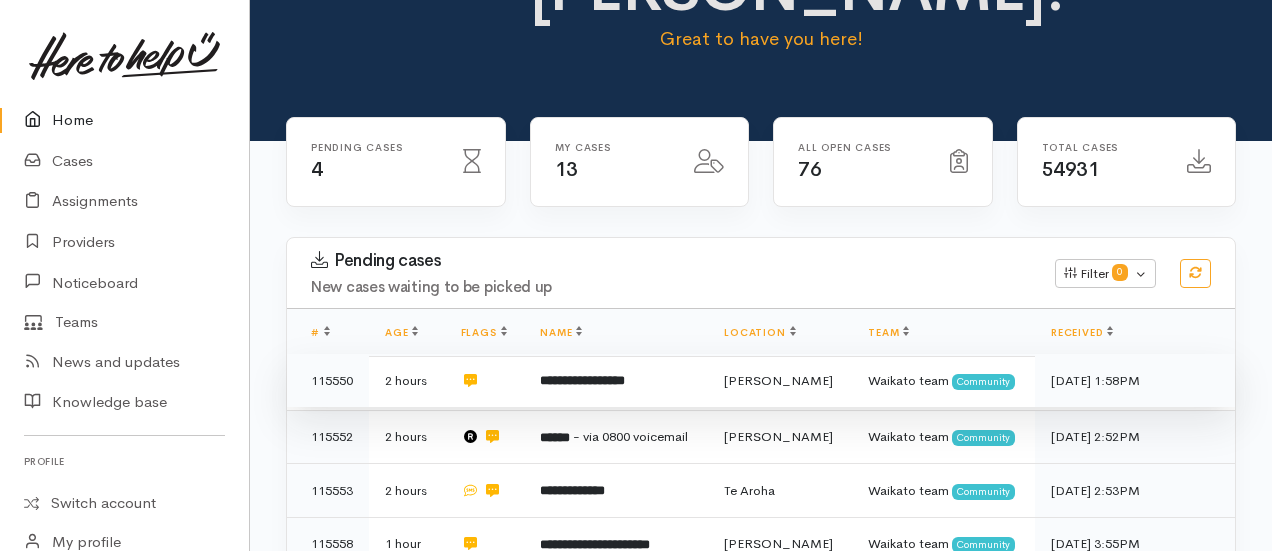 click on "**********" at bounding box center [616, 381] 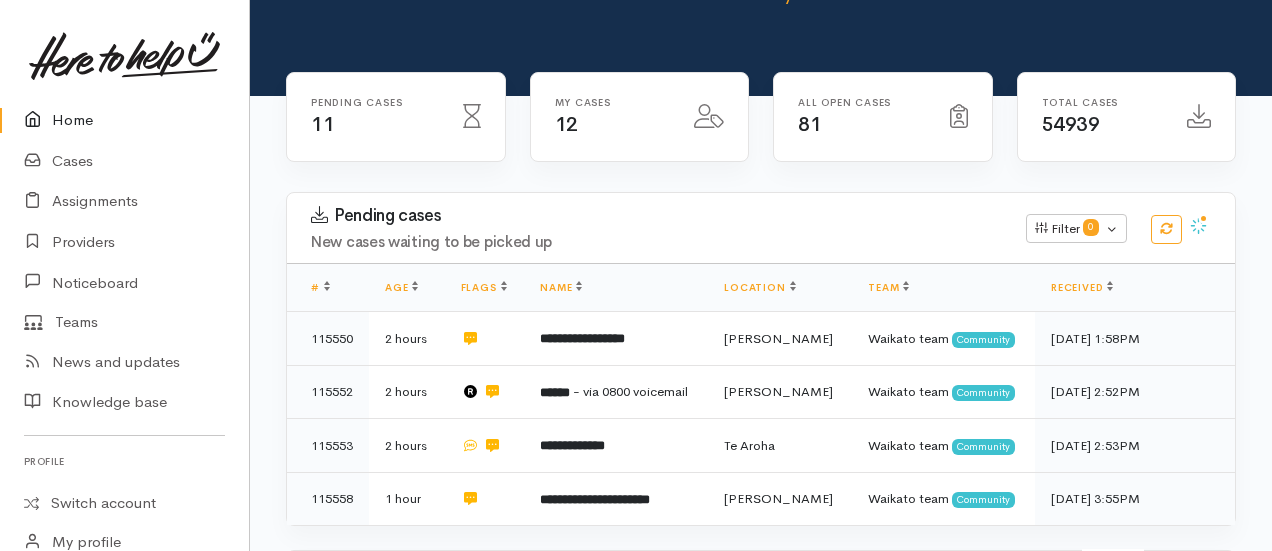 scroll, scrollTop: 196, scrollLeft: 0, axis: vertical 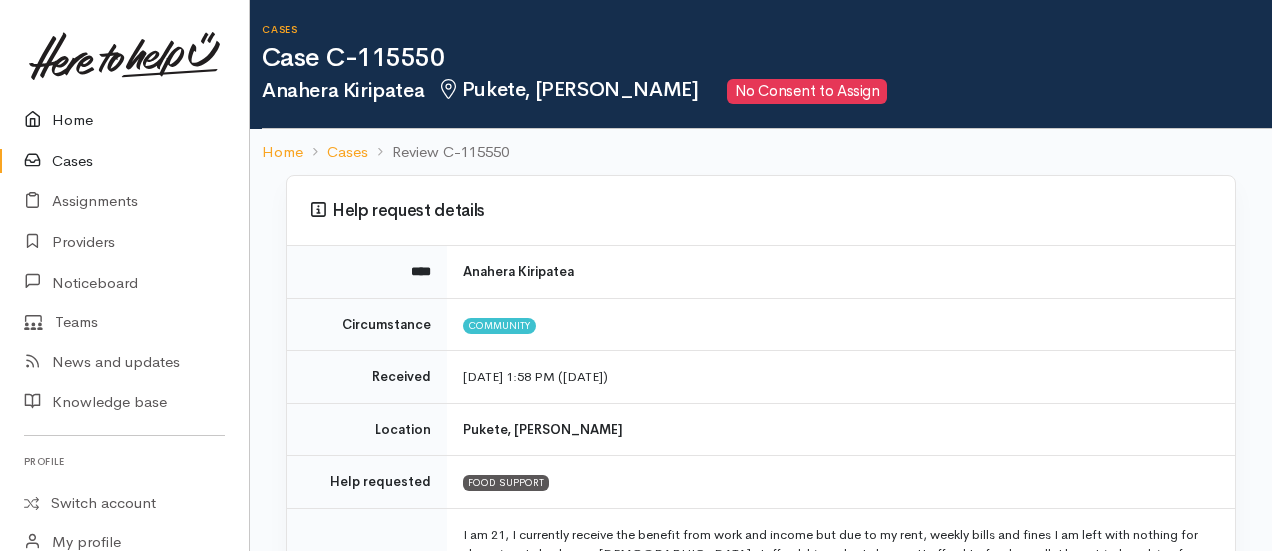 click on "Home" at bounding box center [124, 120] 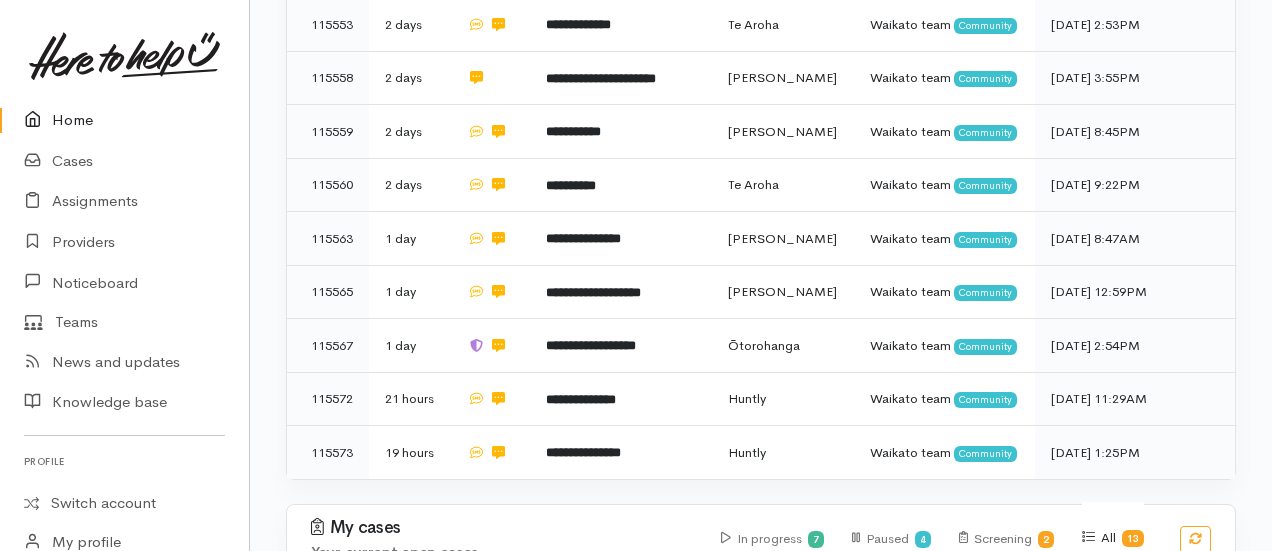 scroll, scrollTop: 623, scrollLeft: 0, axis: vertical 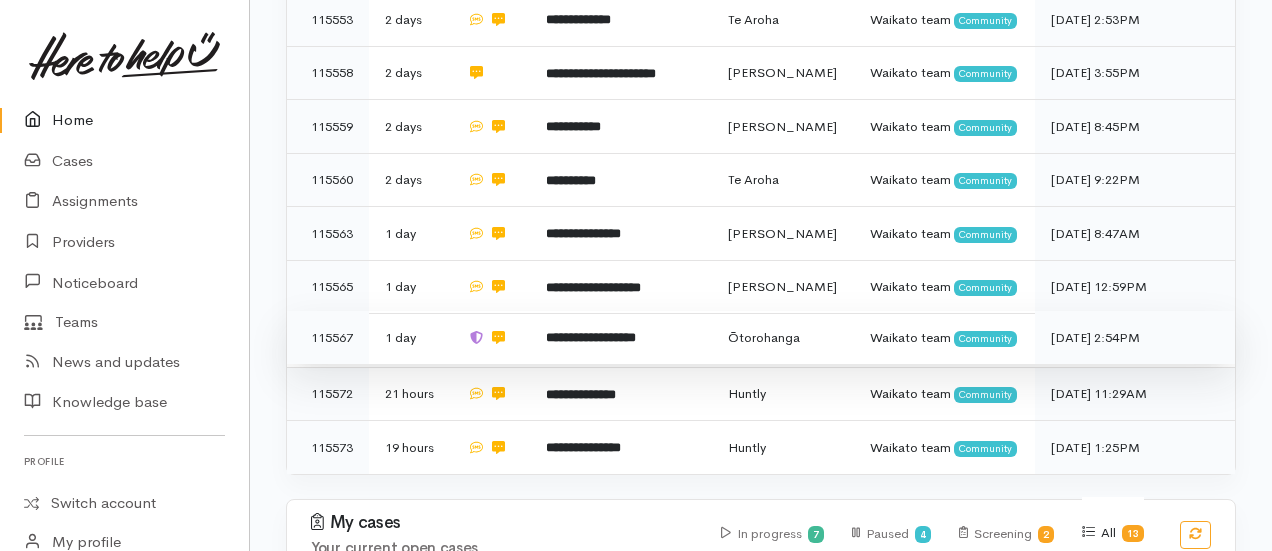 click on "**********" at bounding box center [591, 337] 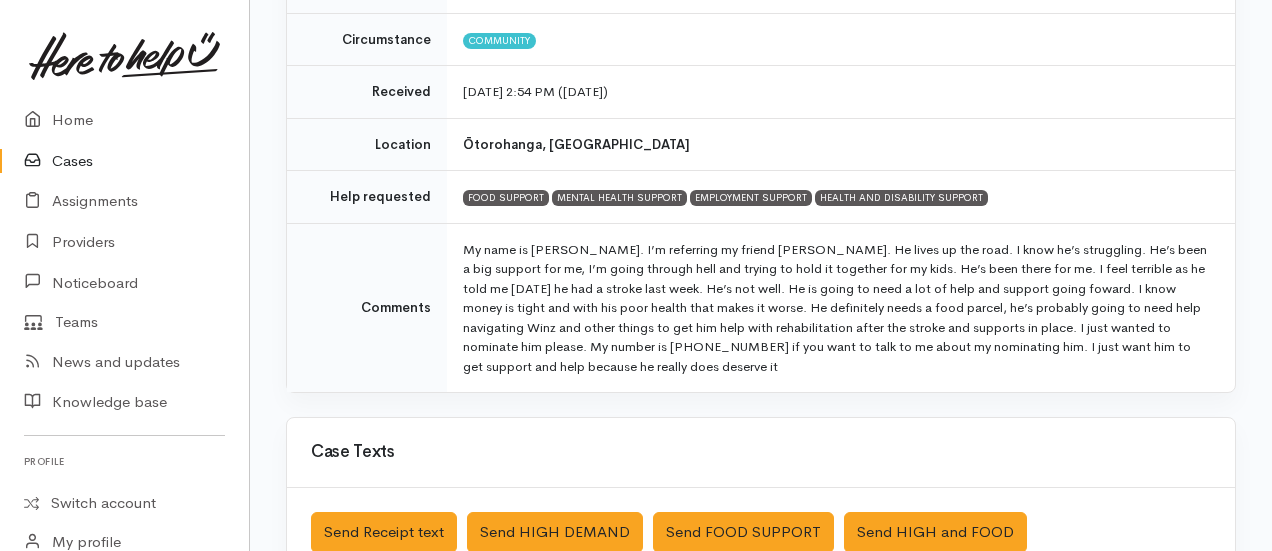 scroll, scrollTop: 0, scrollLeft: 0, axis: both 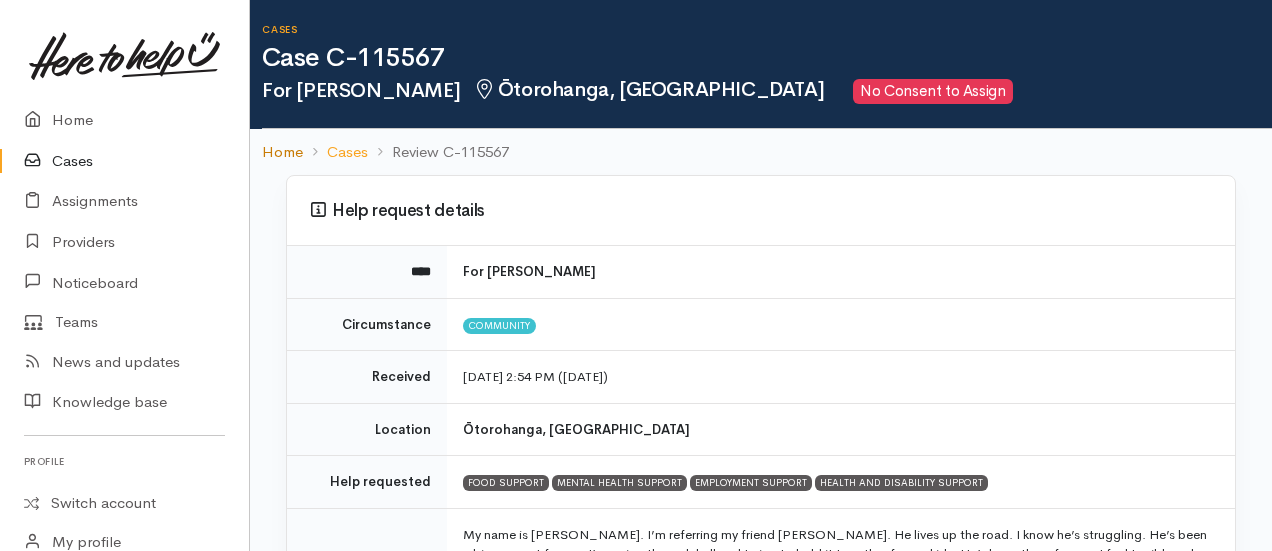 click on "Home" at bounding box center [282, 152] 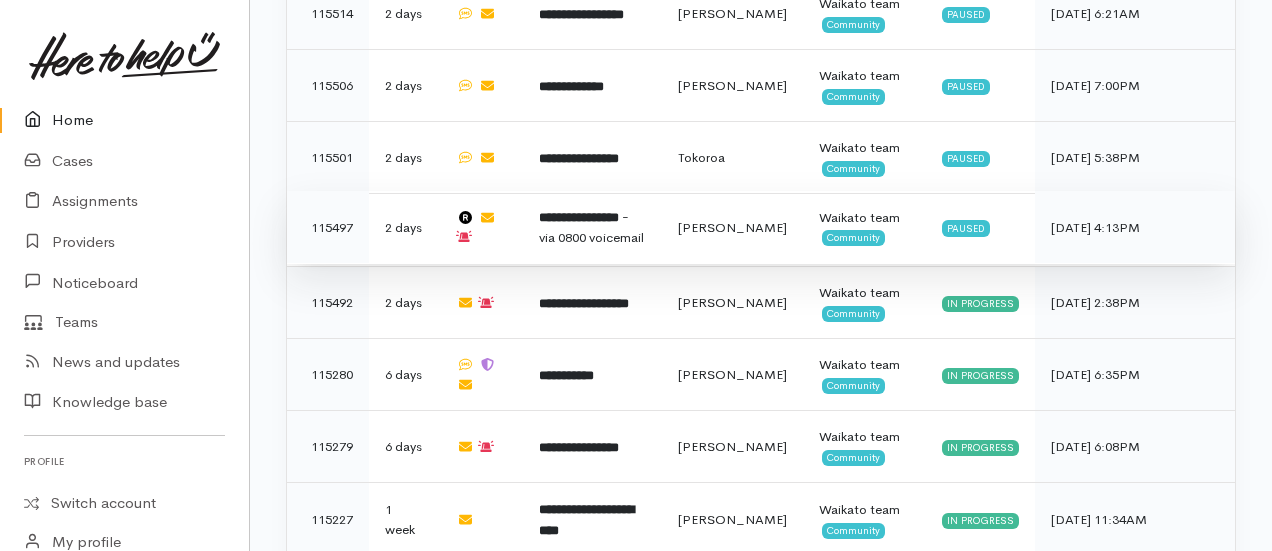scroll, scrollTop: 1430, scrollLeft: 0, axis: vertical 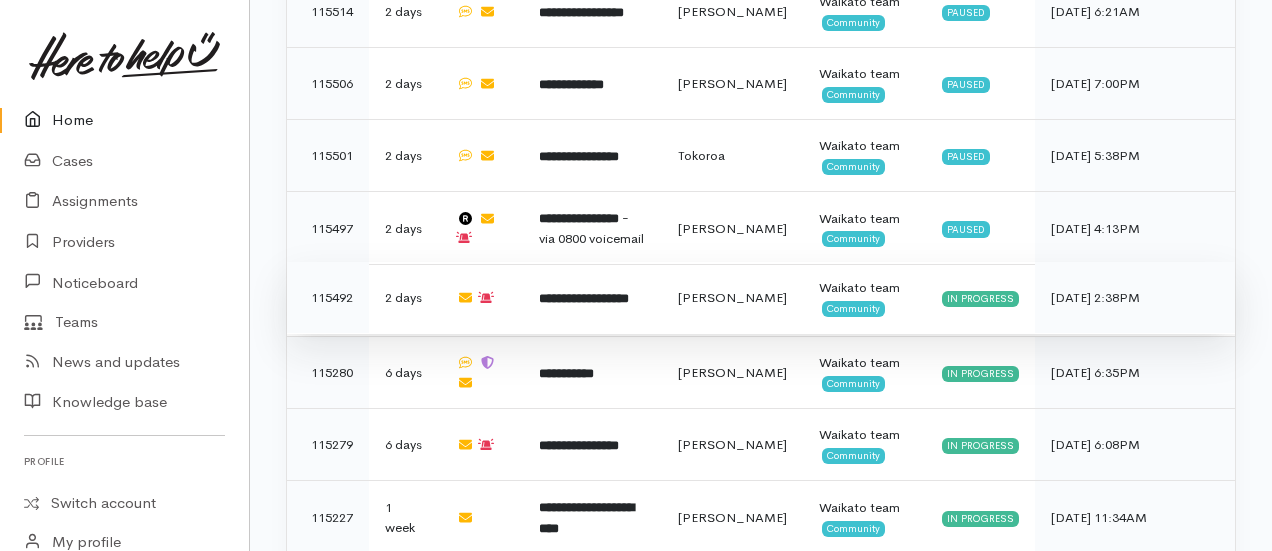 click on "**********" at bounding box center [584, 298] 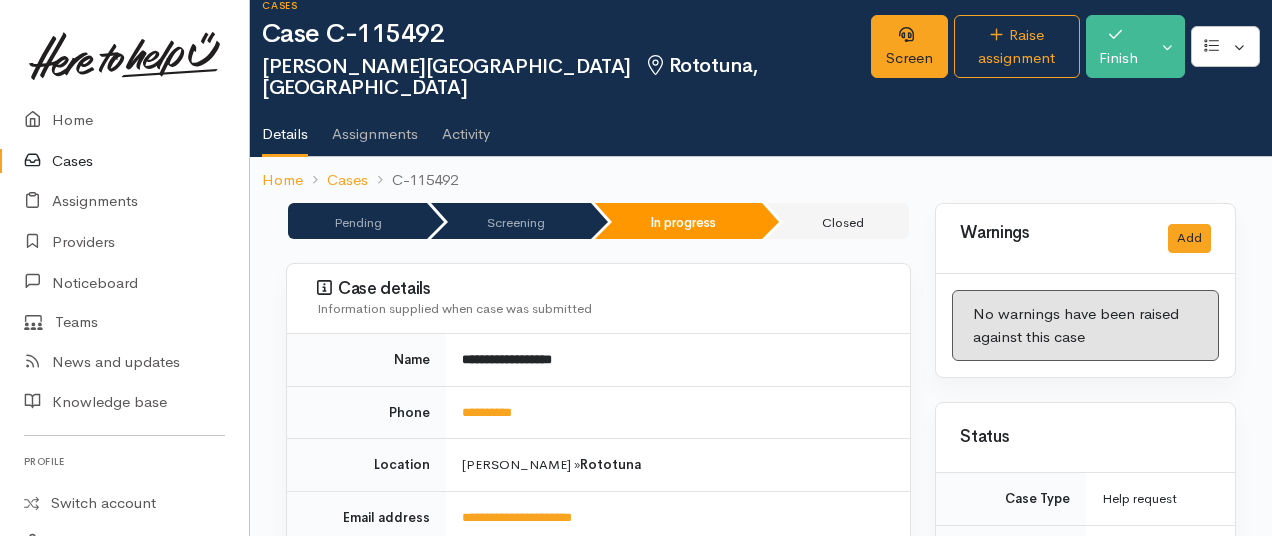 scroll, scrollTop: 0, scrollLeft: 0, axis: both 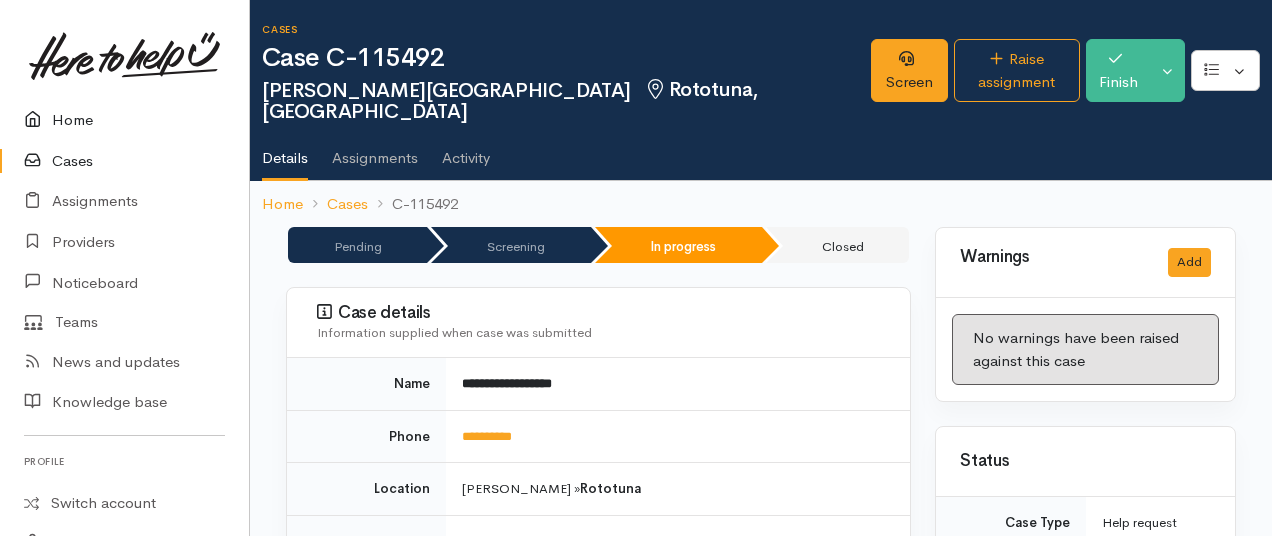 click on "Home" at bounding box center (124, 120) 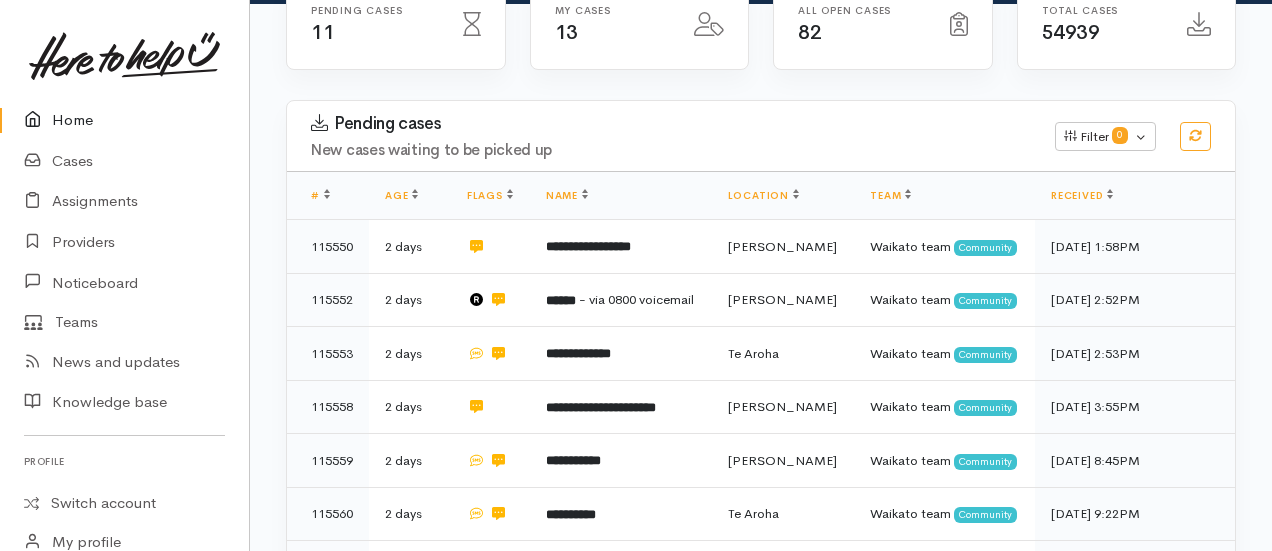 scroll, scrollTop: 290, scrollLeft: 0, axis: vertical 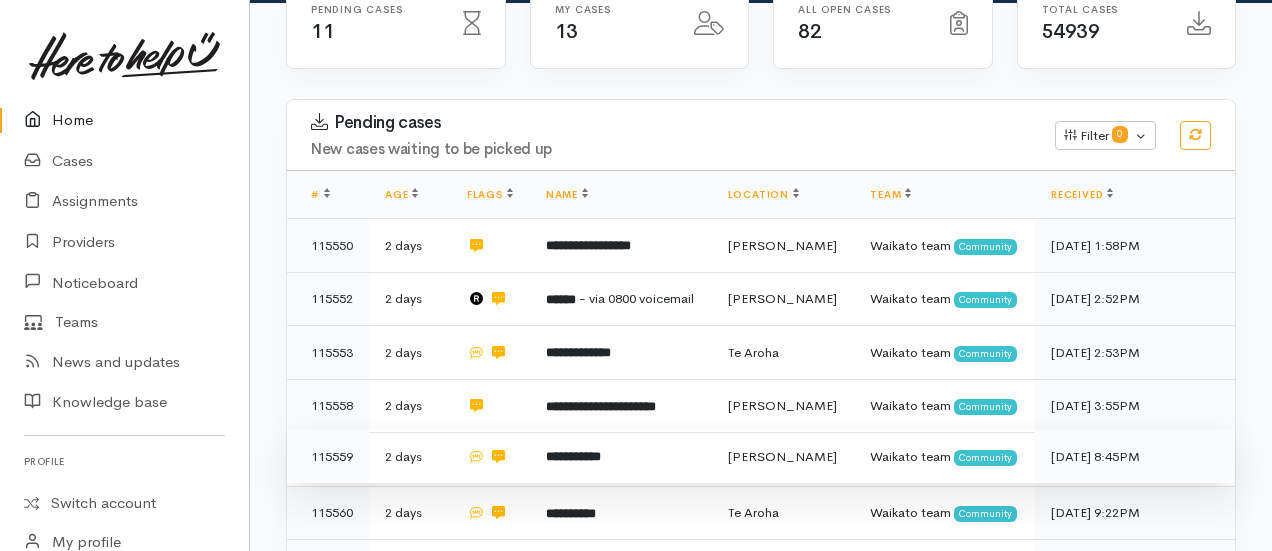 click on "**********" at bounding box center (621, 457) 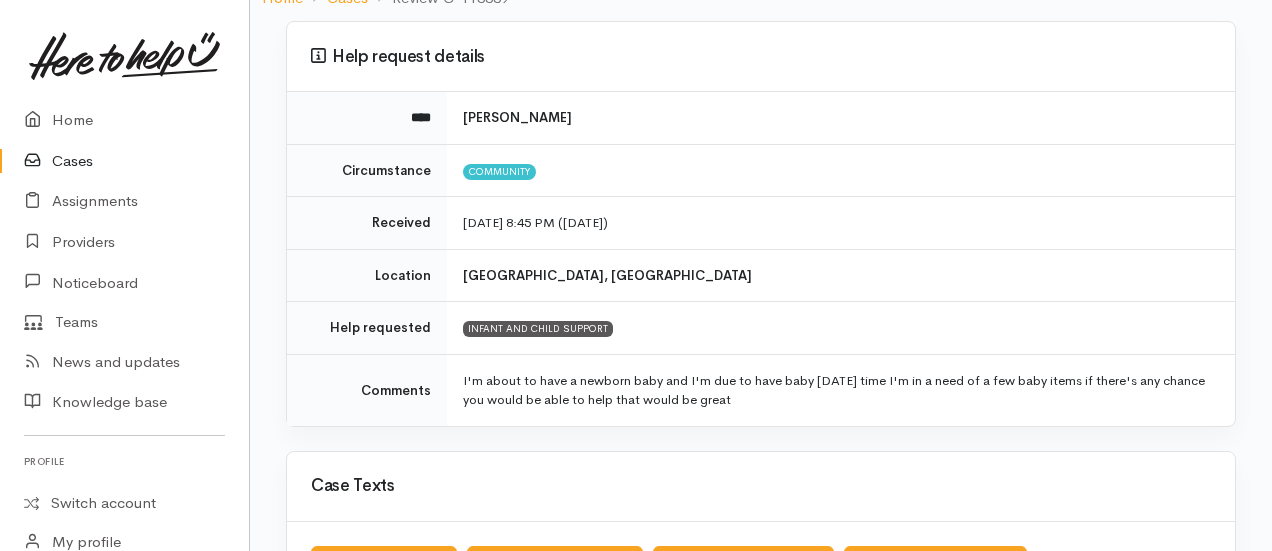 scroll, scrollTop: 0, scrollLeft: 0, axis: both 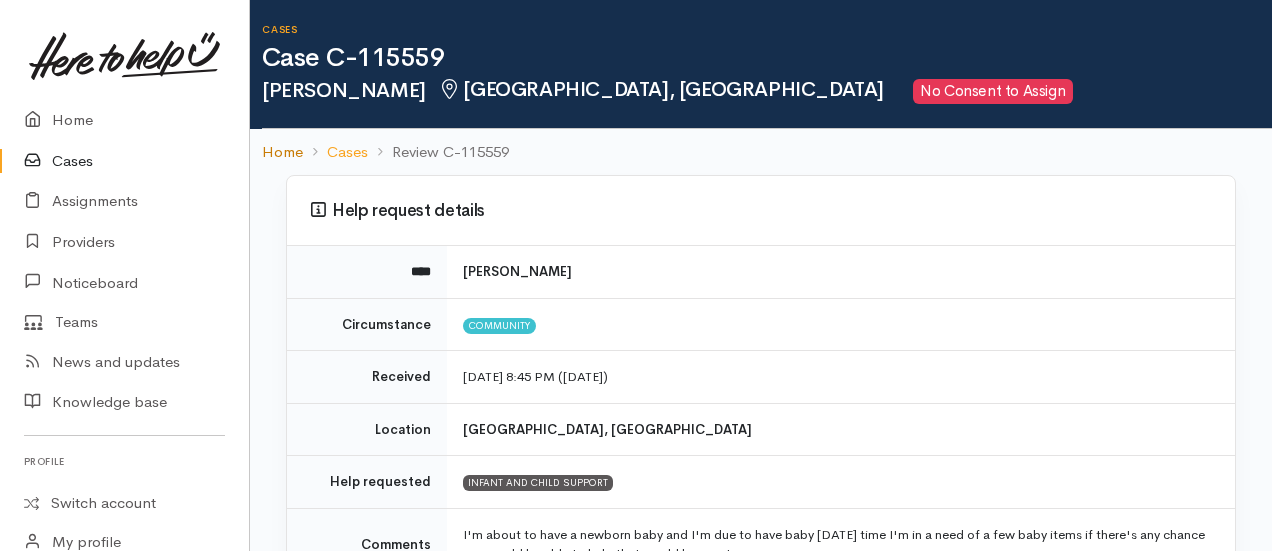click on "Home" at bounding box center (282, 152) 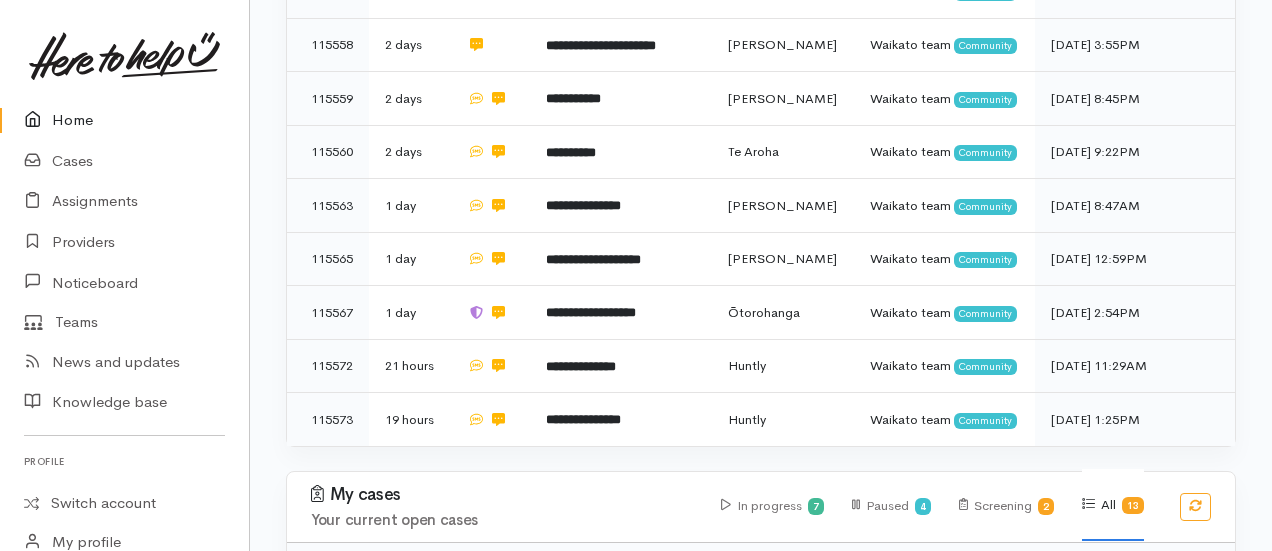 scroll, scrollTop: 653, scrollLeft: 0, axis: vertical 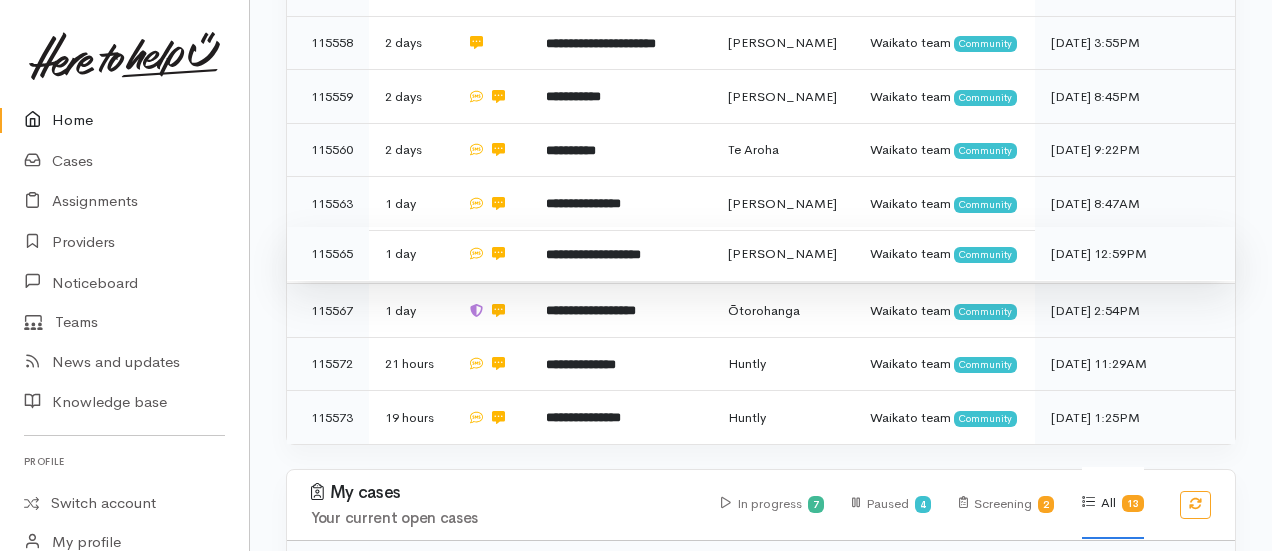click on "**********" at bounding box center [593, 254] 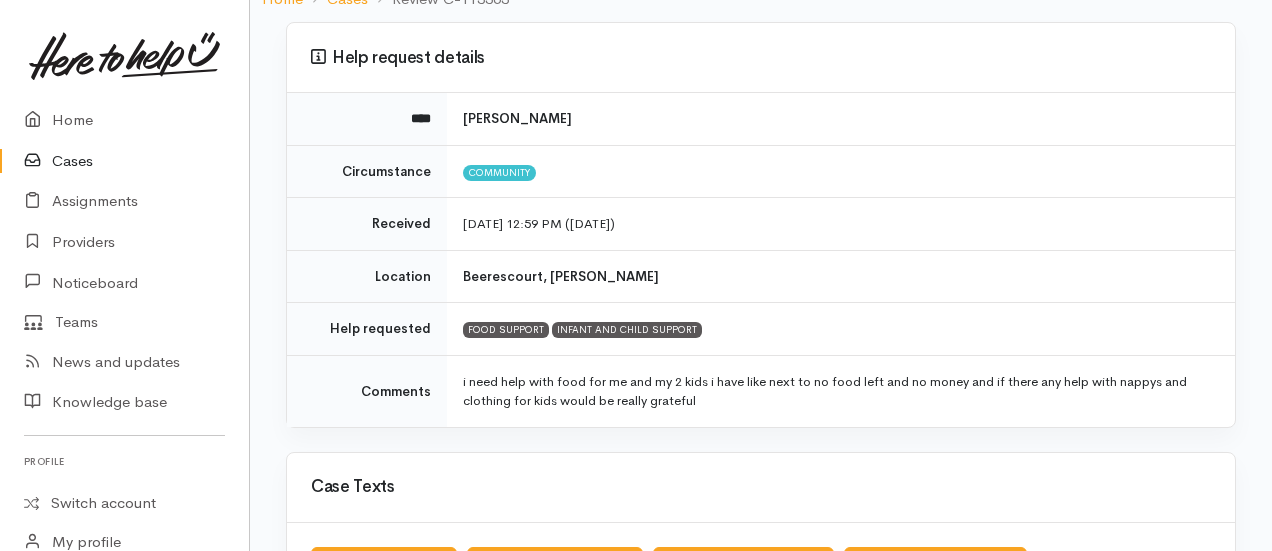 scroll, scrollTop: 154, scrollLeft: 0, axis: vertical 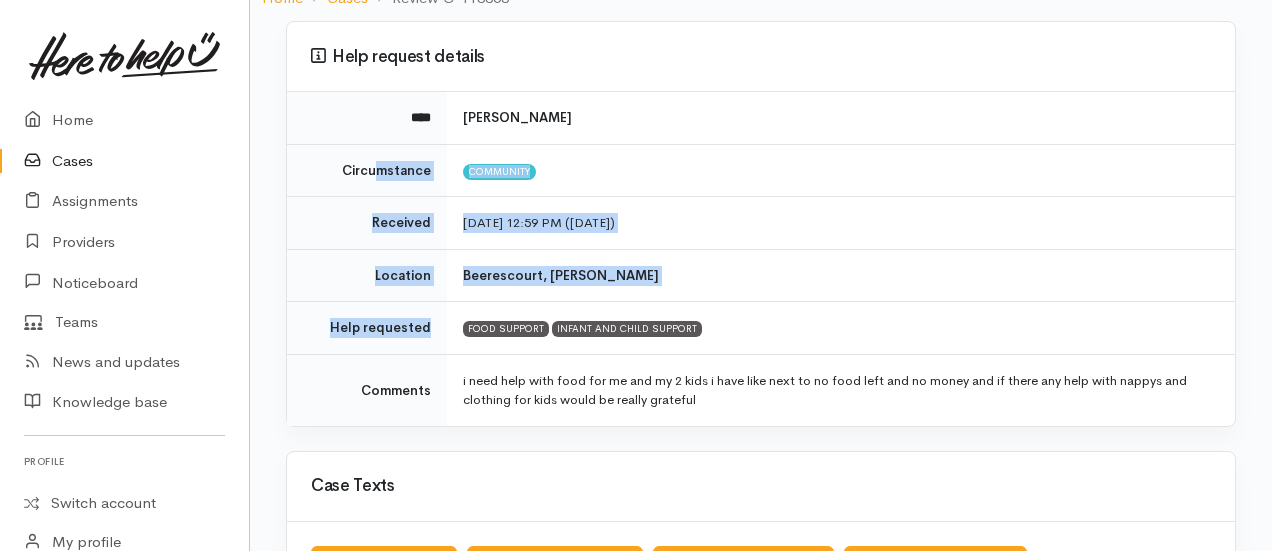 drag, startPoint x: 513, startPoint y: 313, endPoint x: 374, endPoint y: 177, distance: 194.46594 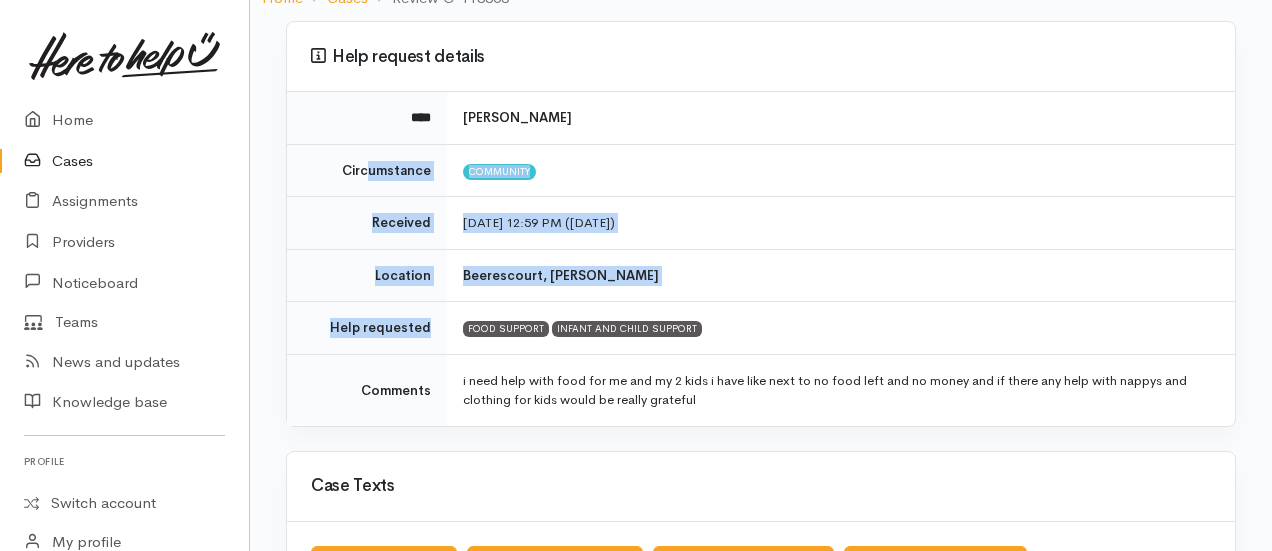scroll, scrollTop: 0, scrollLeft: 0, axis: both 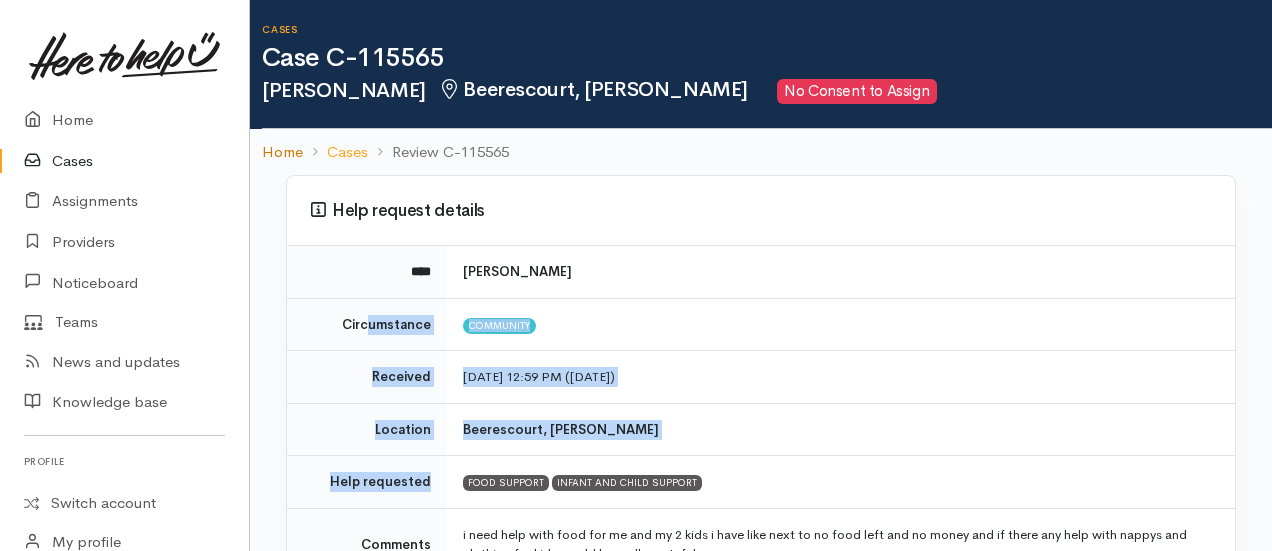 click on "Home" at bounding box center [282, 152] 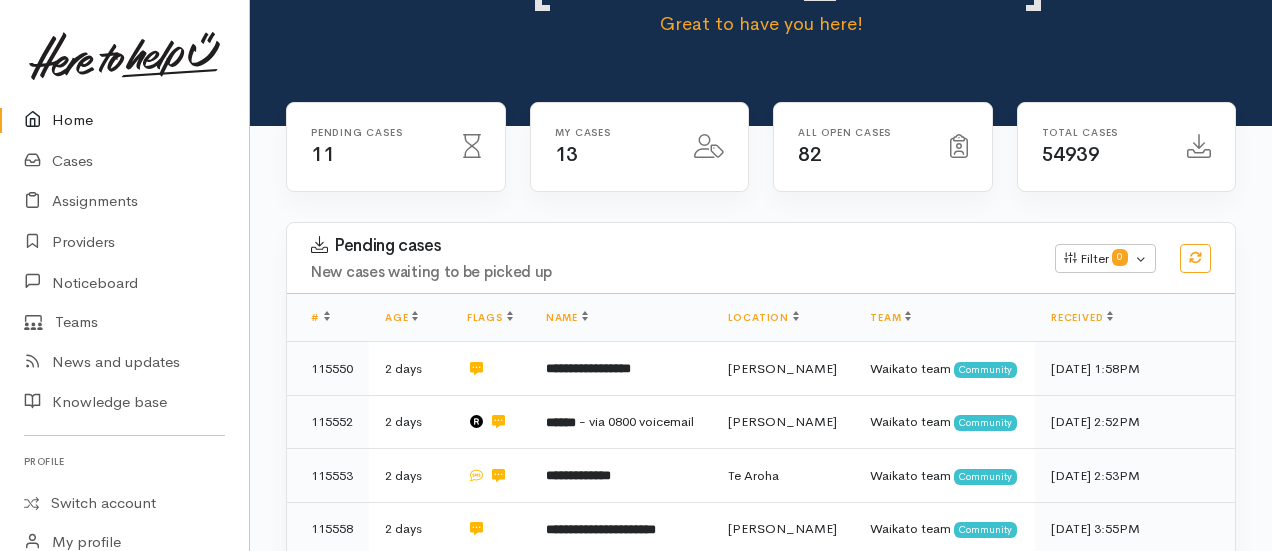 scroll, scrollTop: 448, scrollLeft: 0, axis: vertical 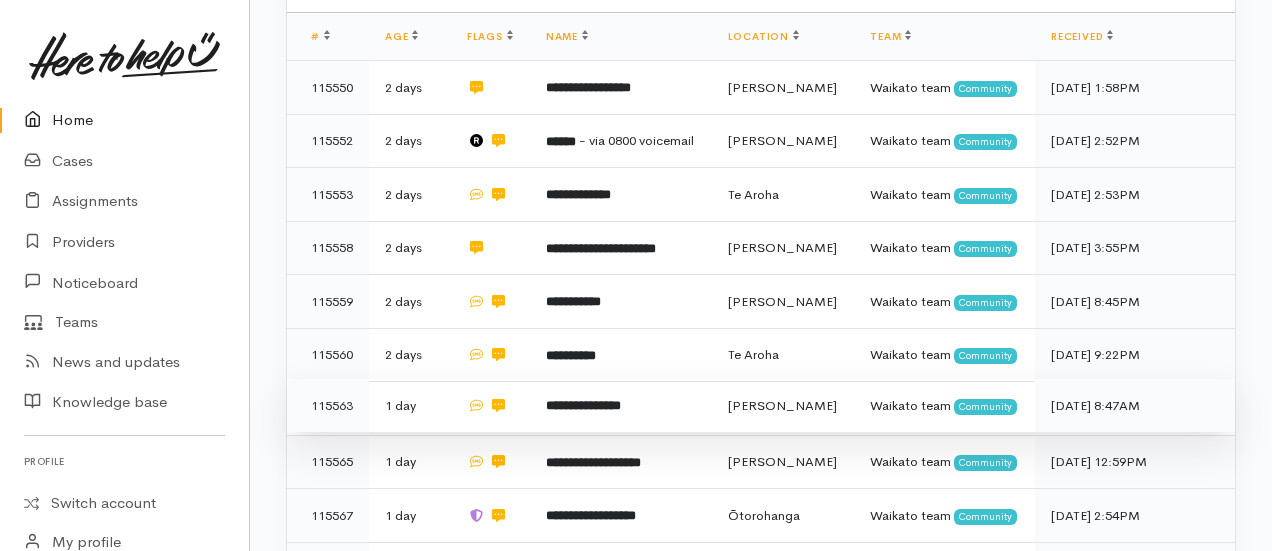 click on "**********" at bounding box center (583, 405) 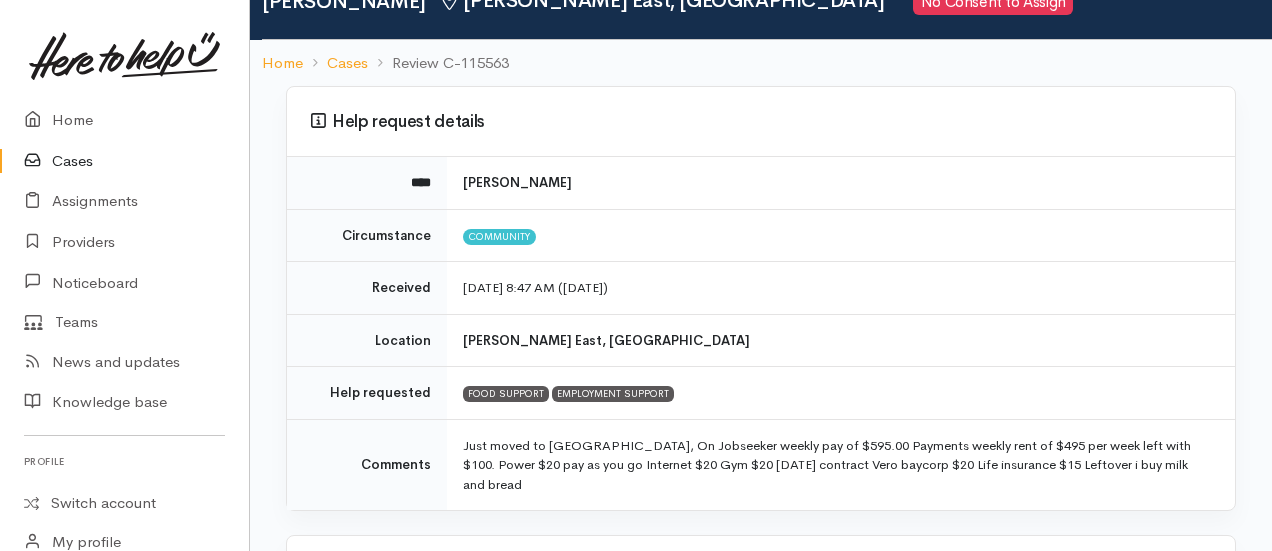 scroll, scrollTop: 0, scrollLeft: 0, axis: both 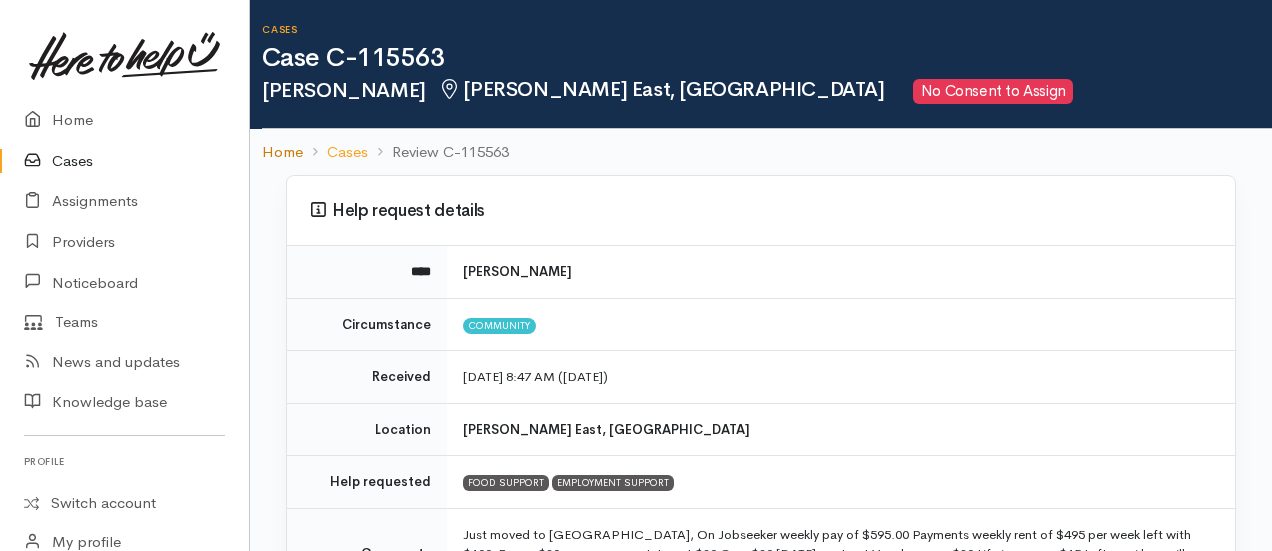 click on "Home" at bounding box center [282, 152] 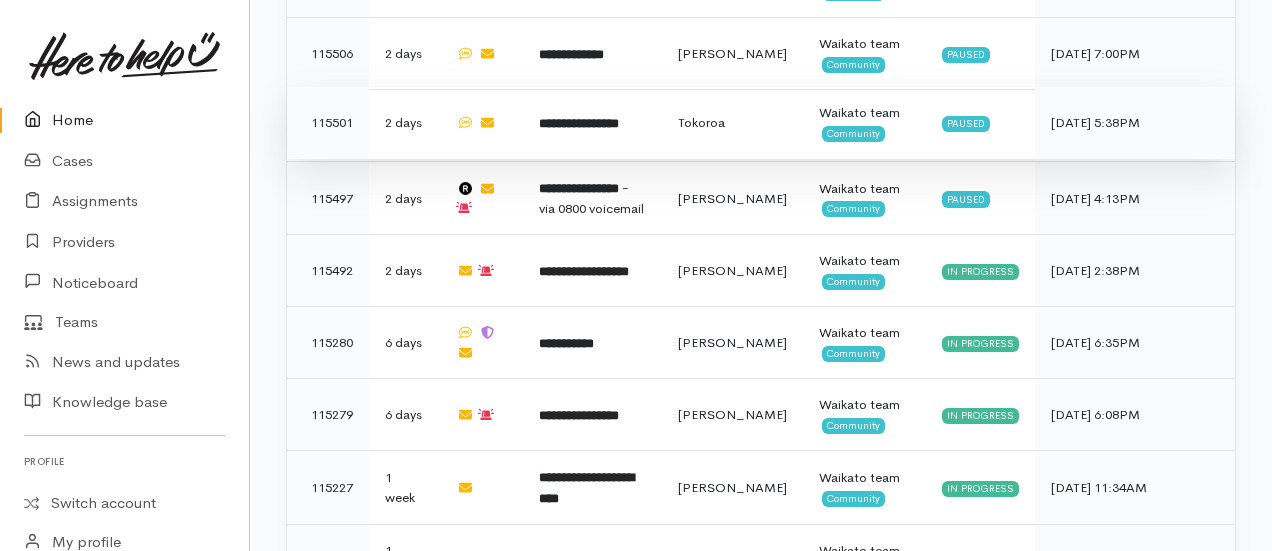 scroll, scrollTop: 1451, scrollLeft: 0, axis: vertical 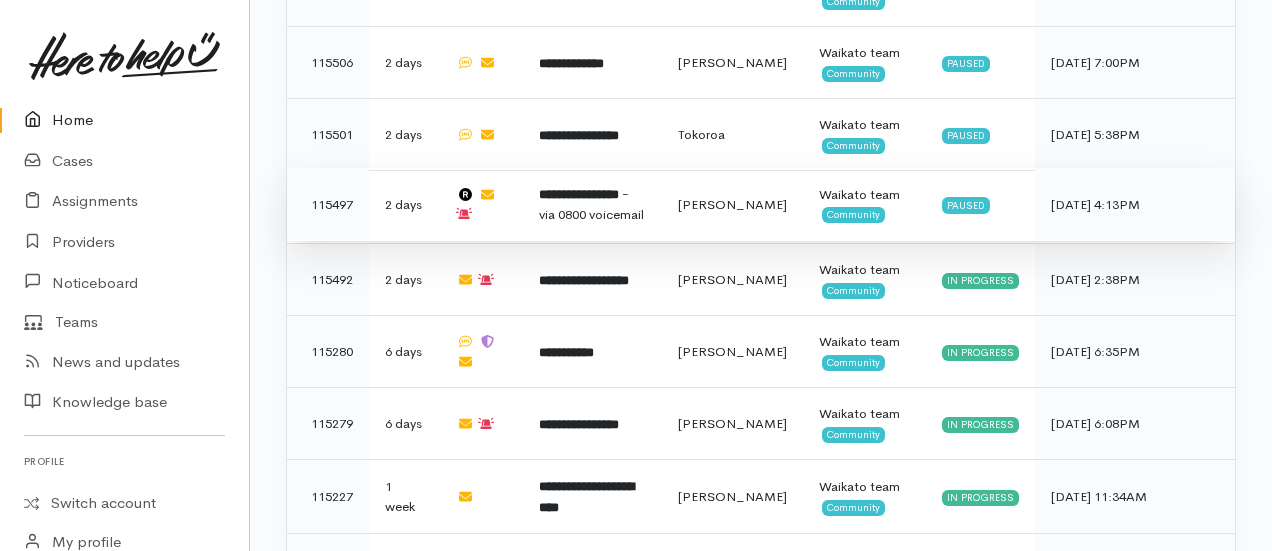 click on "**********" at bounding box center (579, 194) 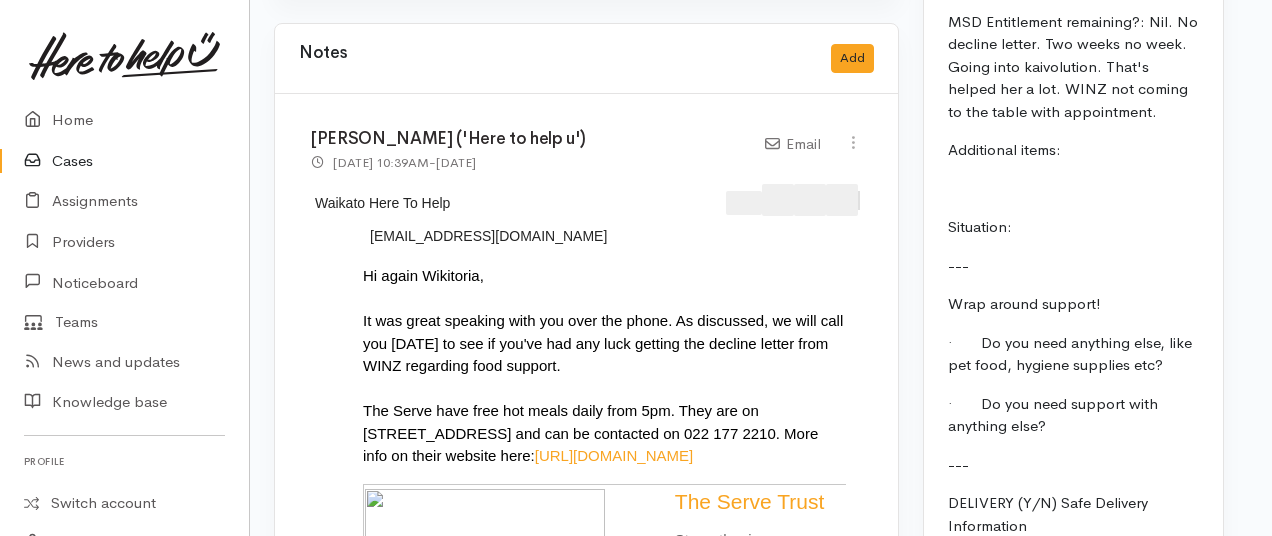 scroll, scrollTop: 2284, scrollLeft: 12, axis: both 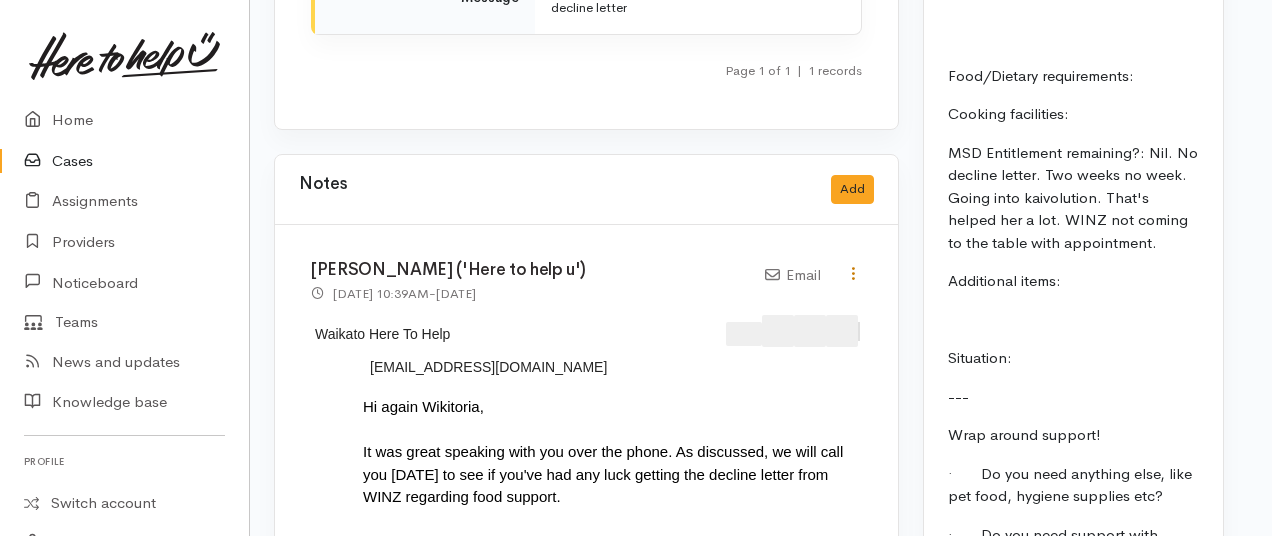click at bounding box center (853, 273) 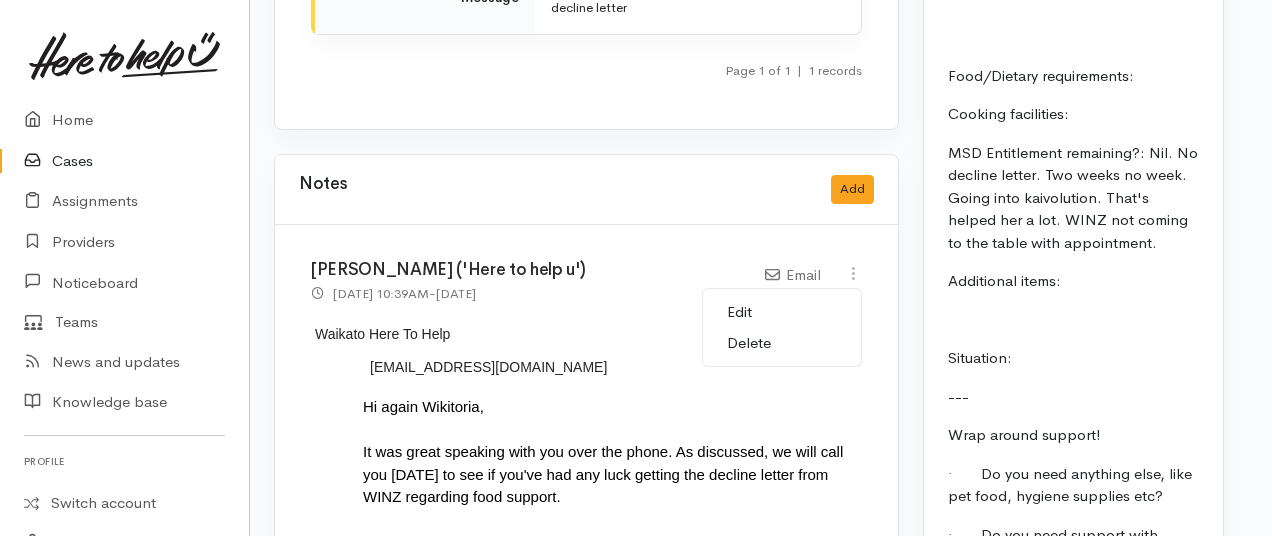 click on "Edit" at bounding box center (782, 312) 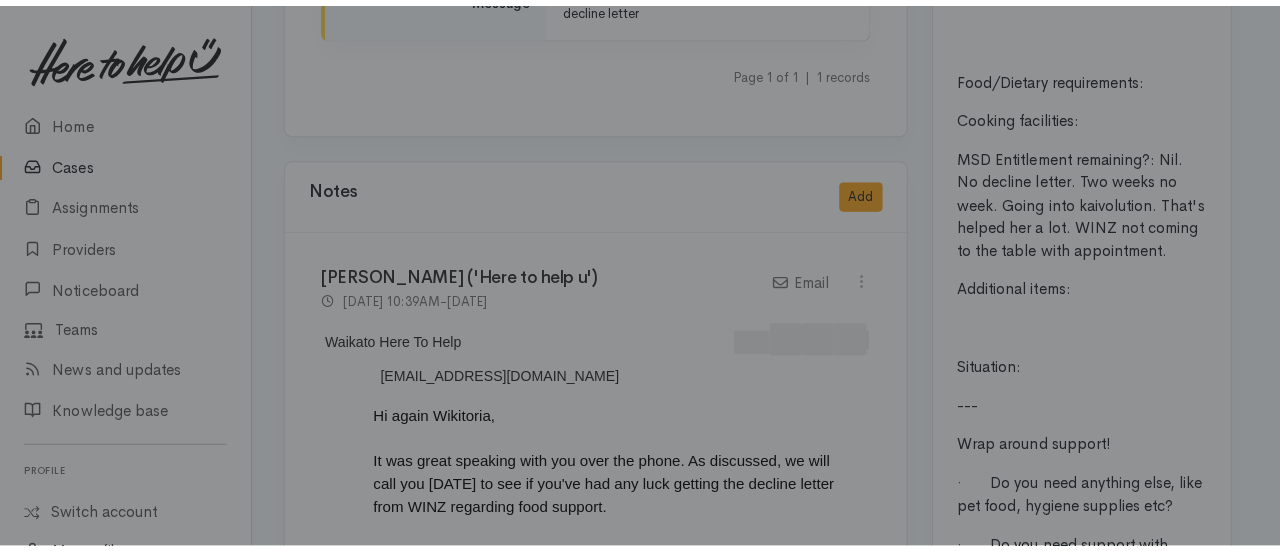 scroll, scrollTop: 0, scrollLeft: 0, axis: both 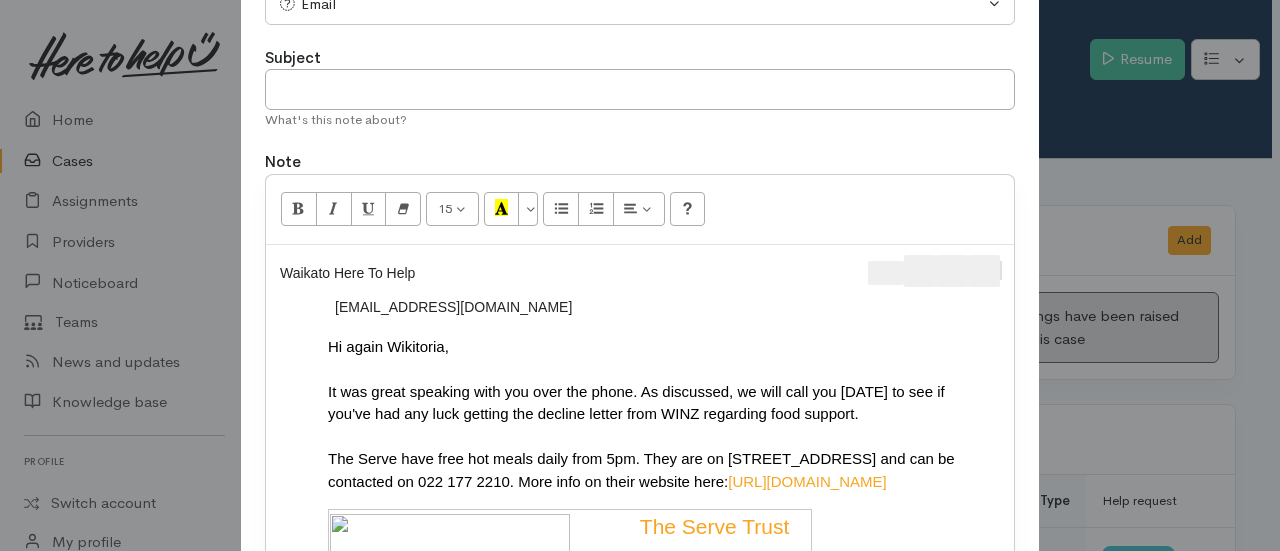 click at bounding box center (984, 271) 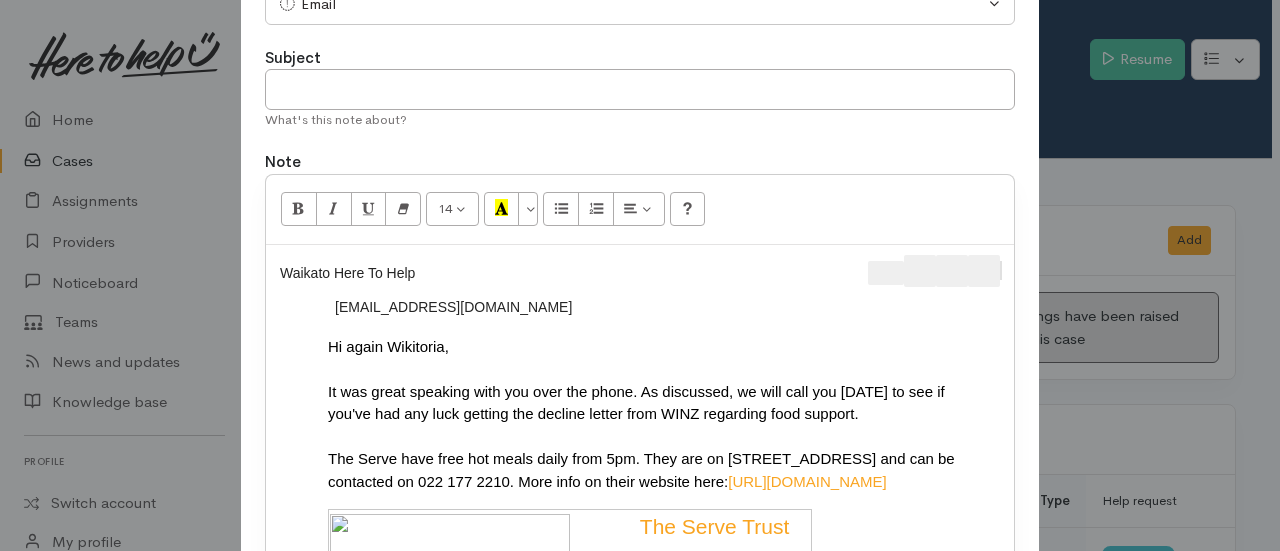 type 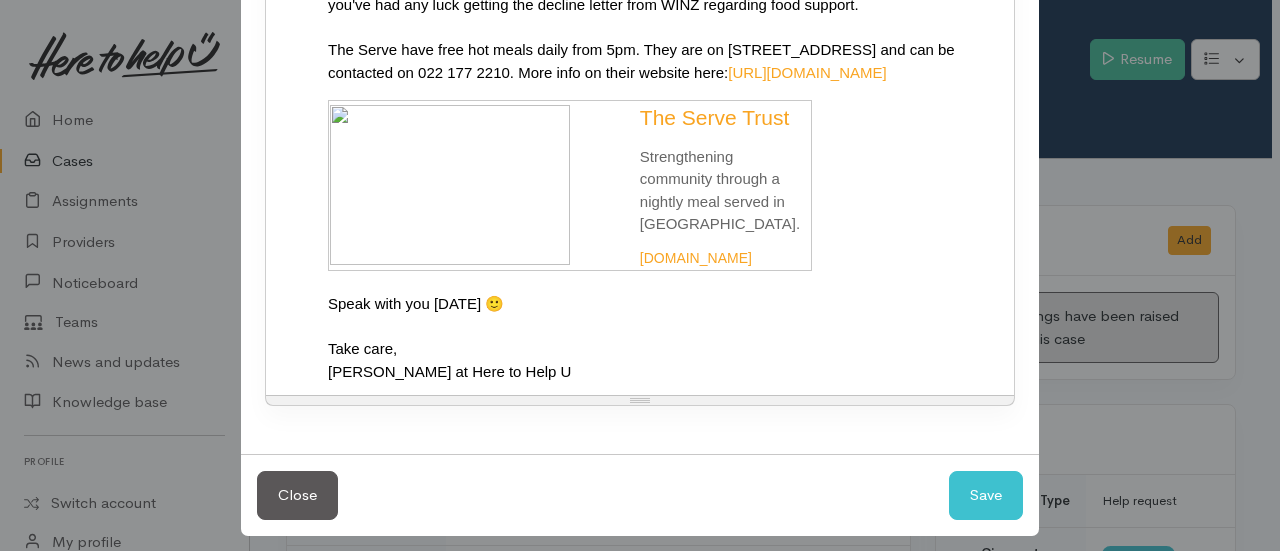 scroll, scrollTop: 566, scrollLeft: 0, axis: vertical 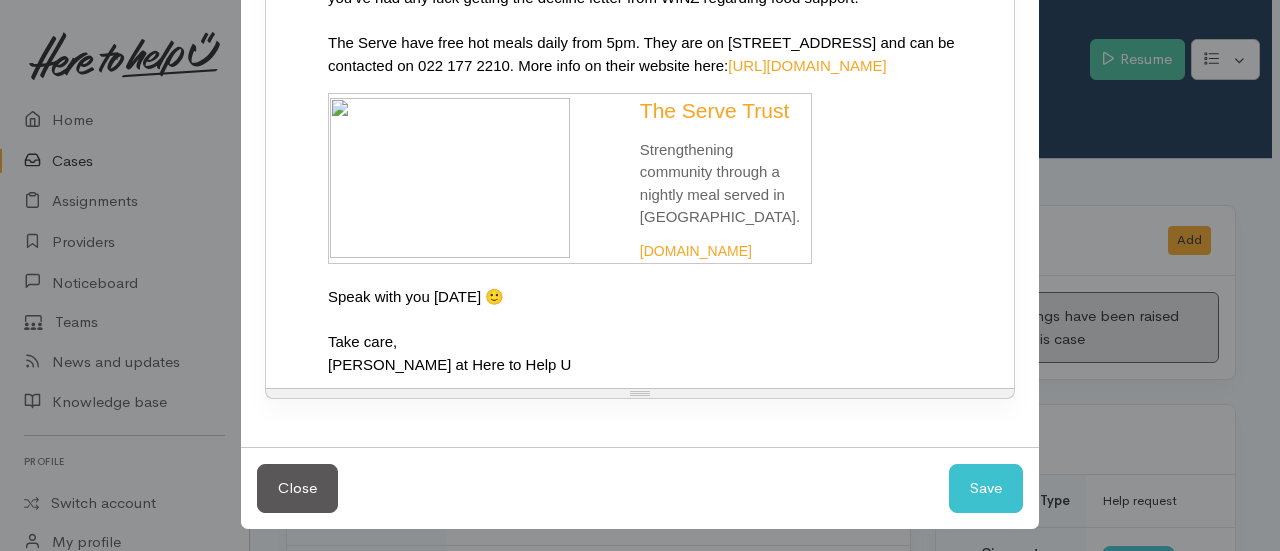 click on "Nicole at Here to Help U" at bounding box center (658, 365) 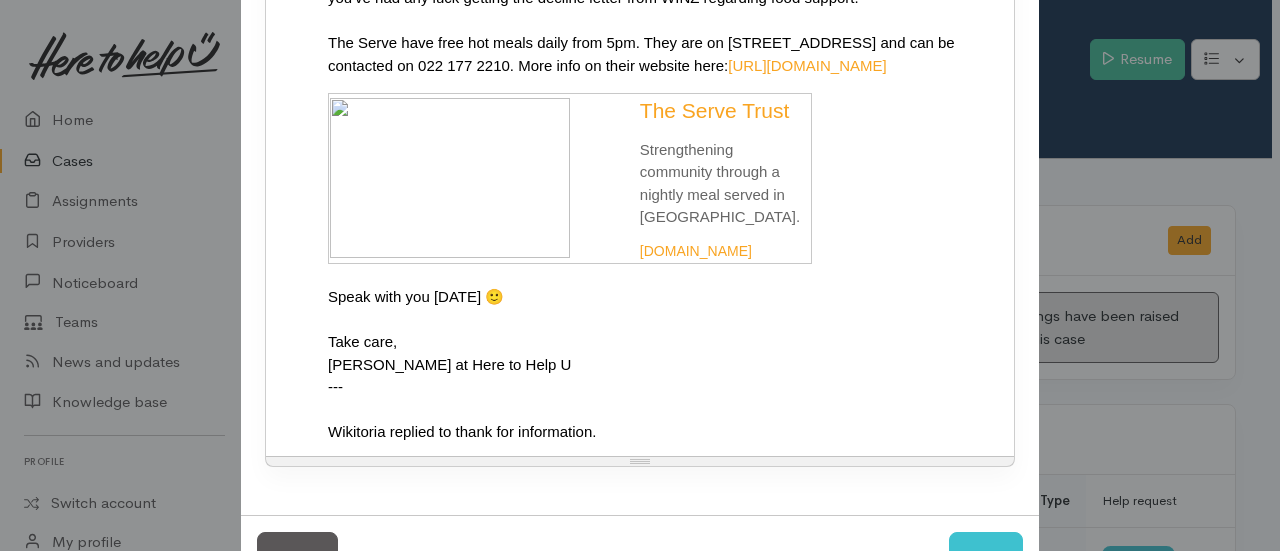 scroll, scrollTop: 138, scrollLeft: 0, axis: vertical 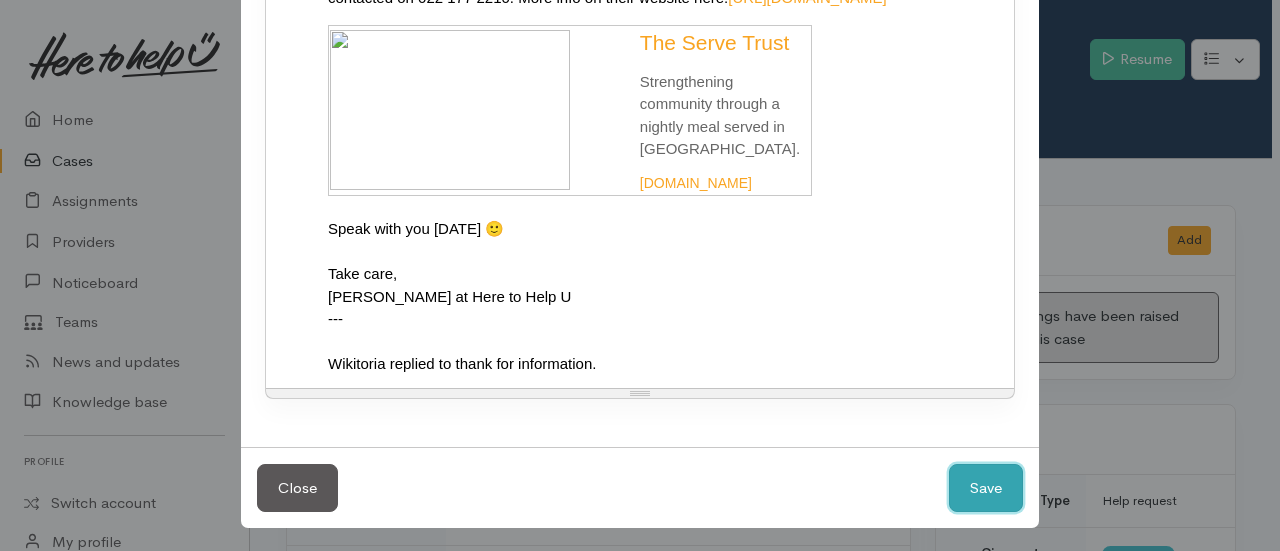 click on "Save" at bounding box center (986, 488) 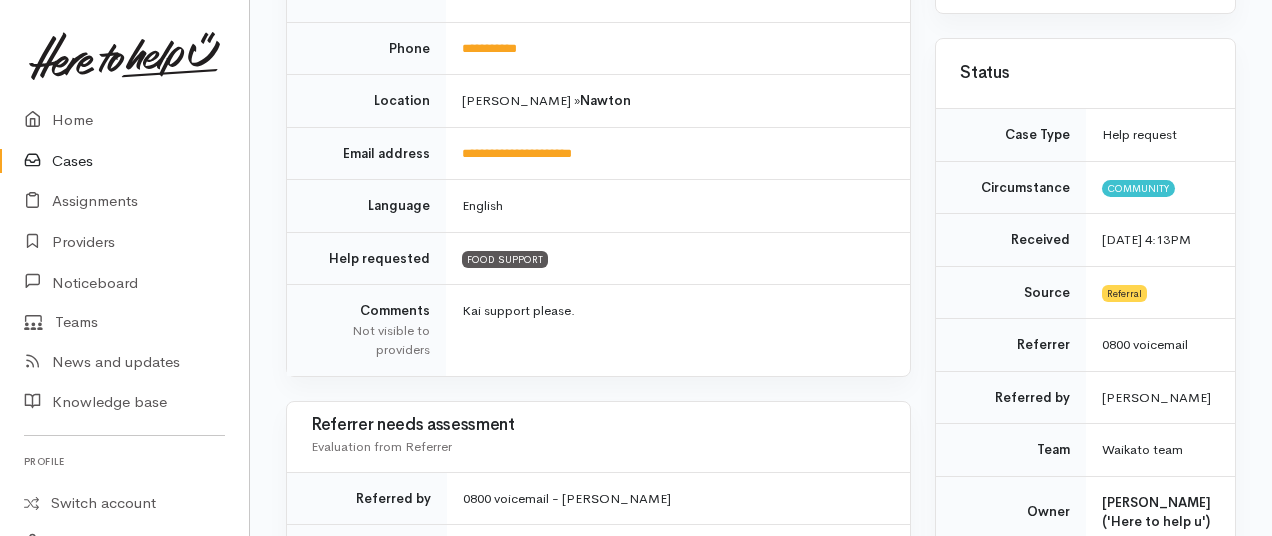 scroll, scrollTop: 0, scrollLeft: 0, axis: both 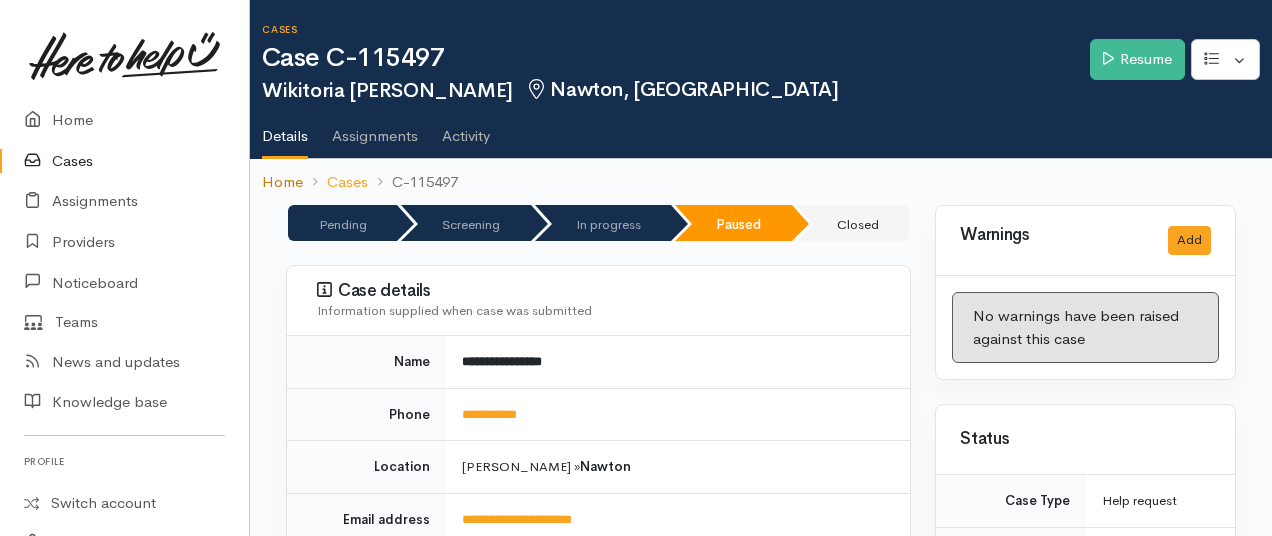 click on "Home" at bounding box center [282, 182] 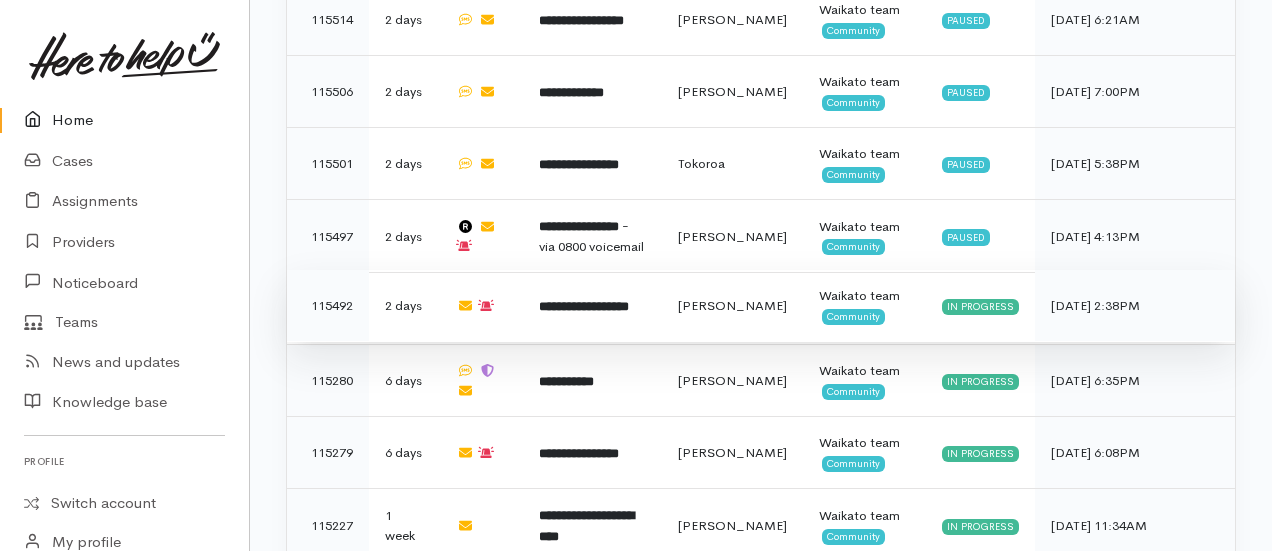 scroll, scrollTop: 1424, scrollLeft: 0, axis: vertical 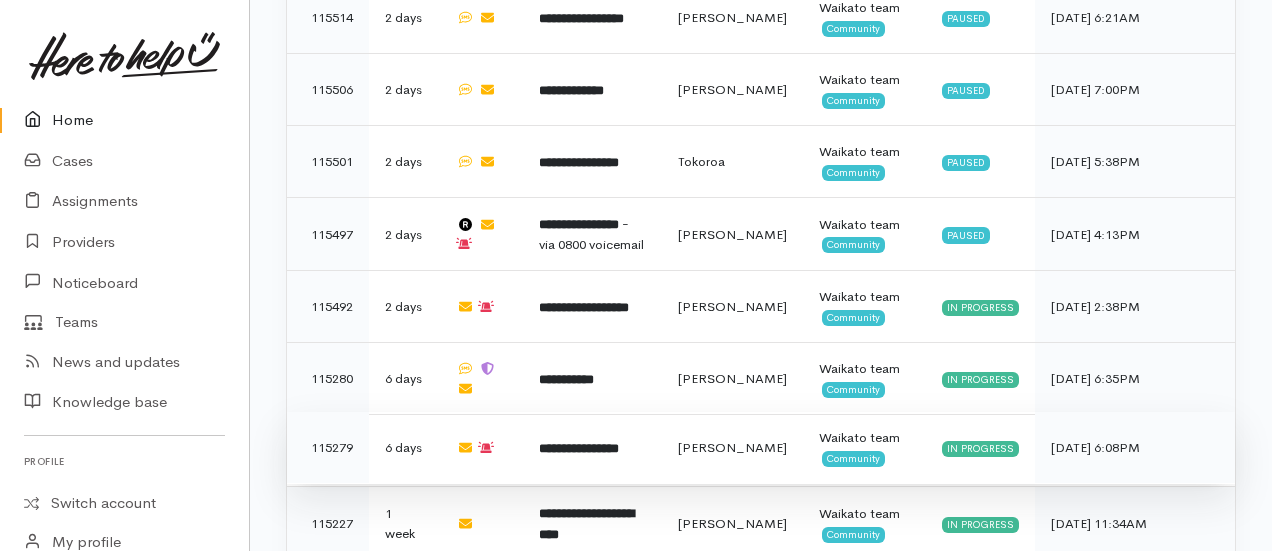 click at bounding box center [481, 448] 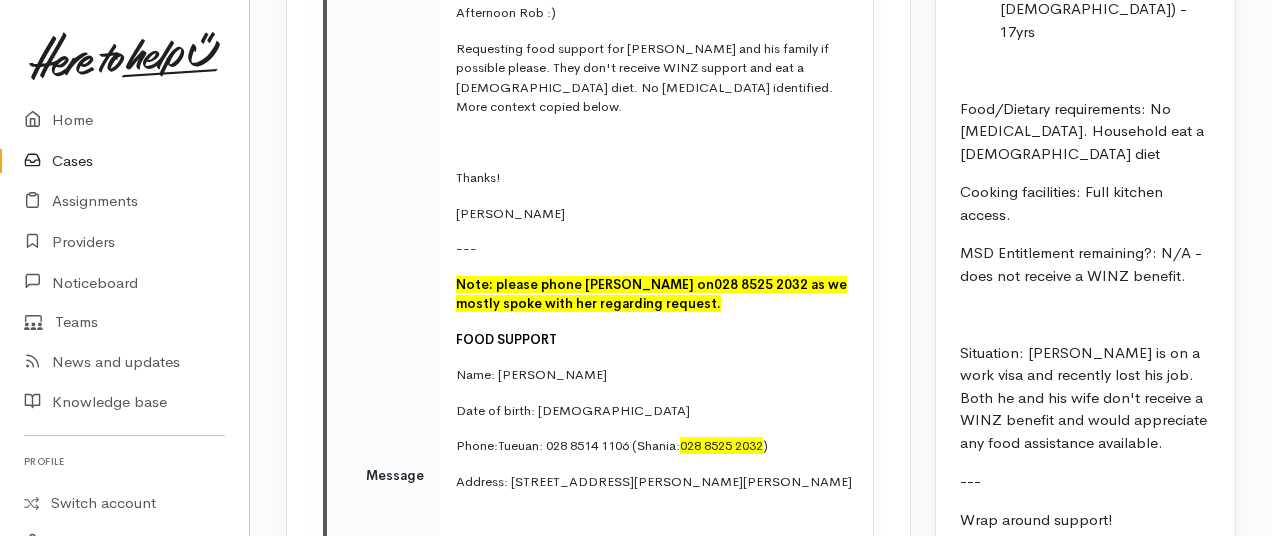 scroll, scrollTop: 2371, scrollLeft: 0, axis: vertical 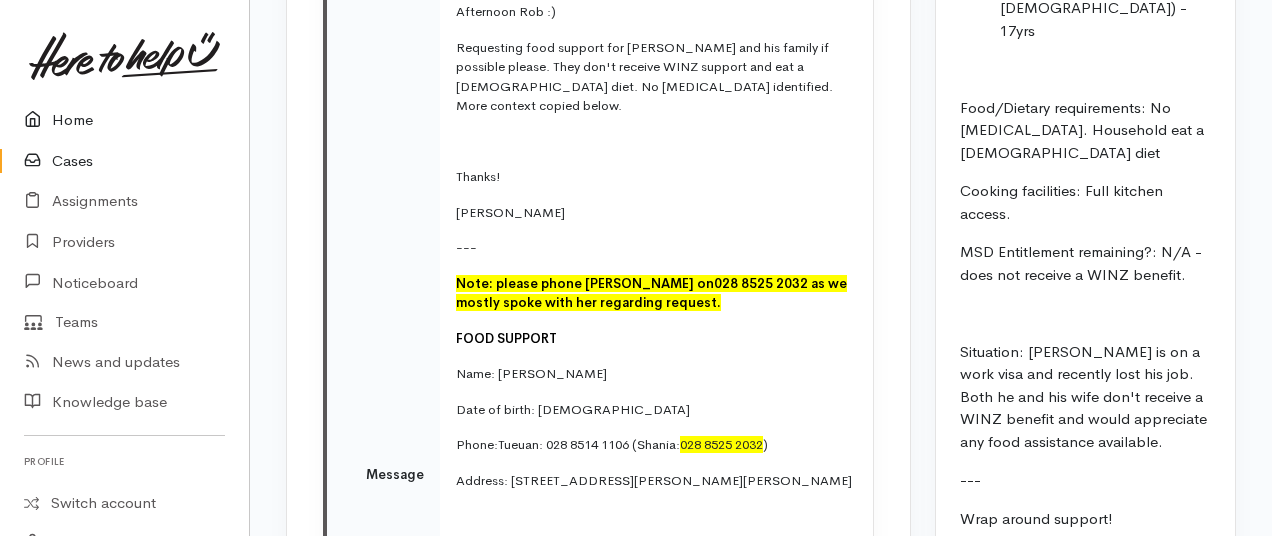 click on "Home" at bounding box center (124, 120) 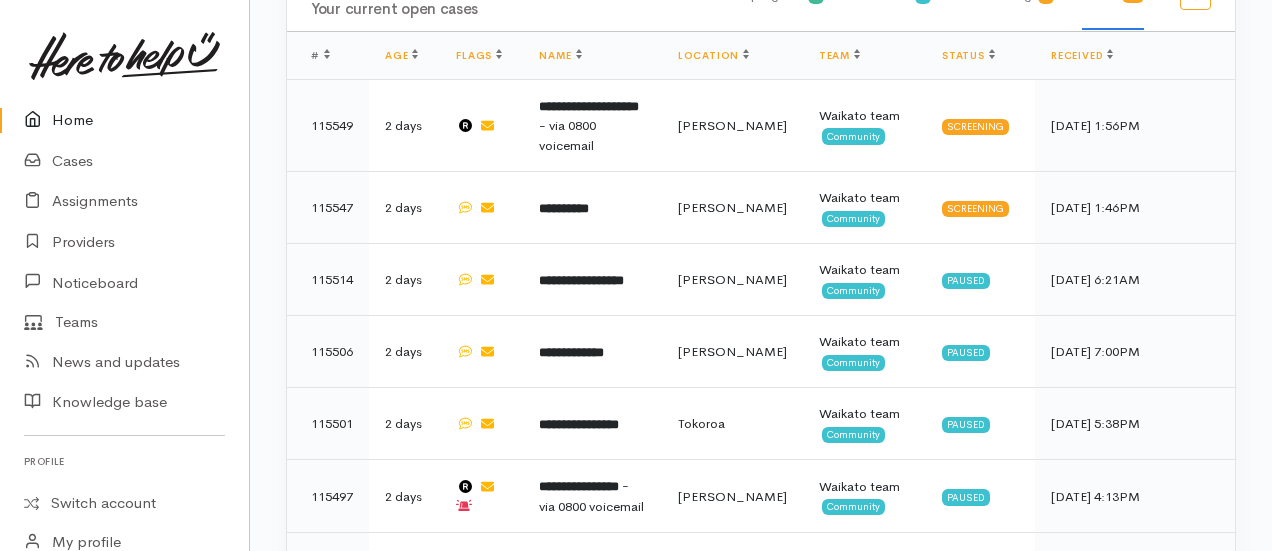 scroll, scrollTop: 1163, scrollLeft: 0, axis: vertical 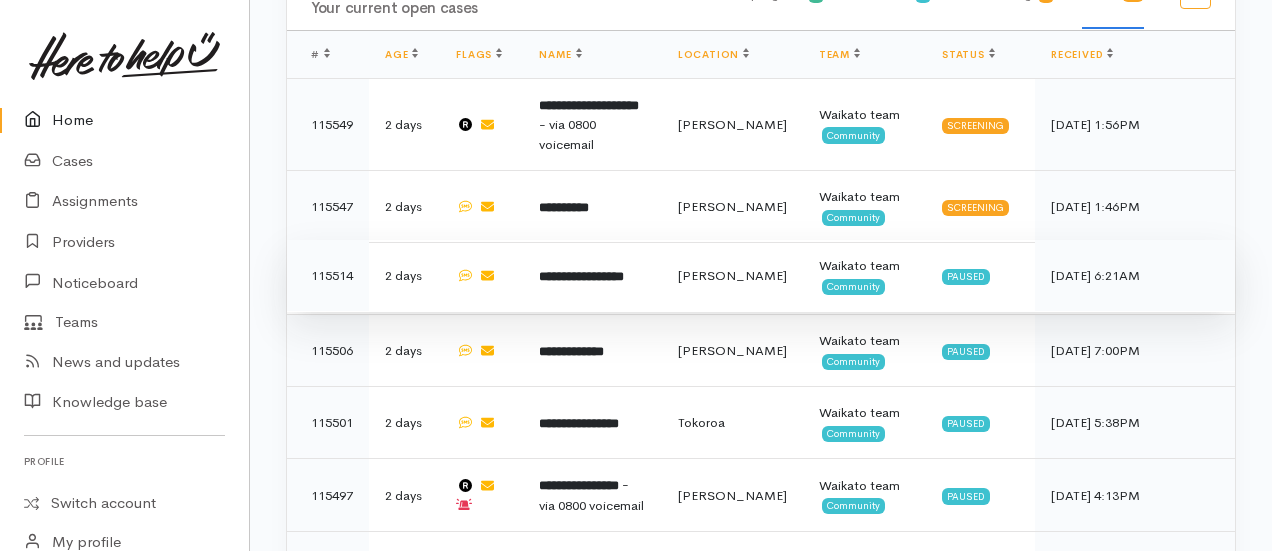 click on "**********" at bounding box center [581, 276] 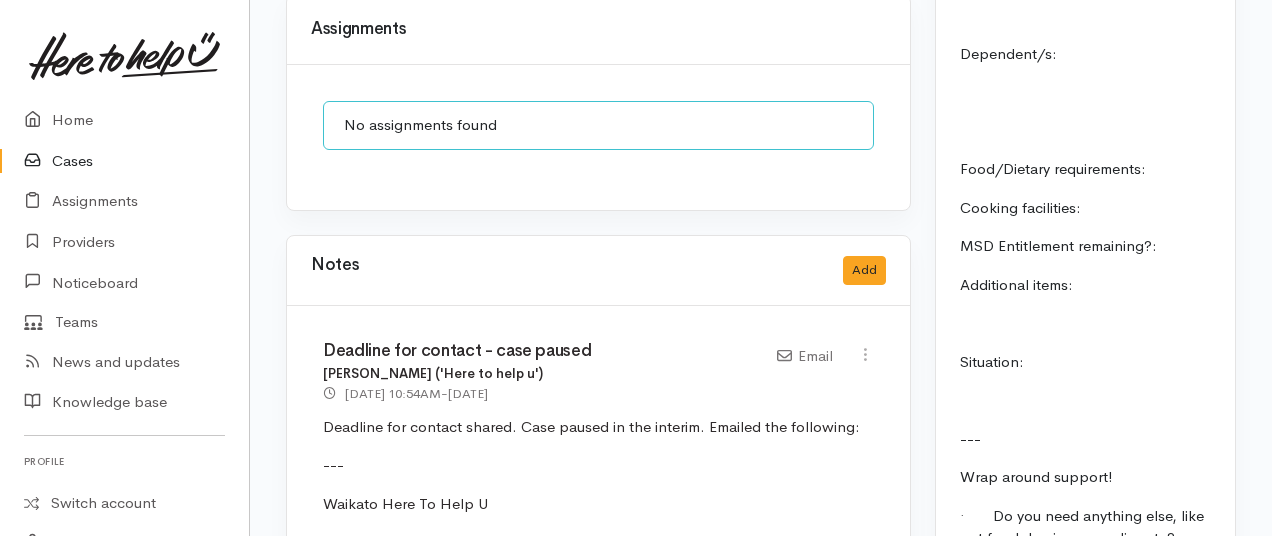 scroll, scrollTop: 2094, scrollLeft: 0, axis: vertical 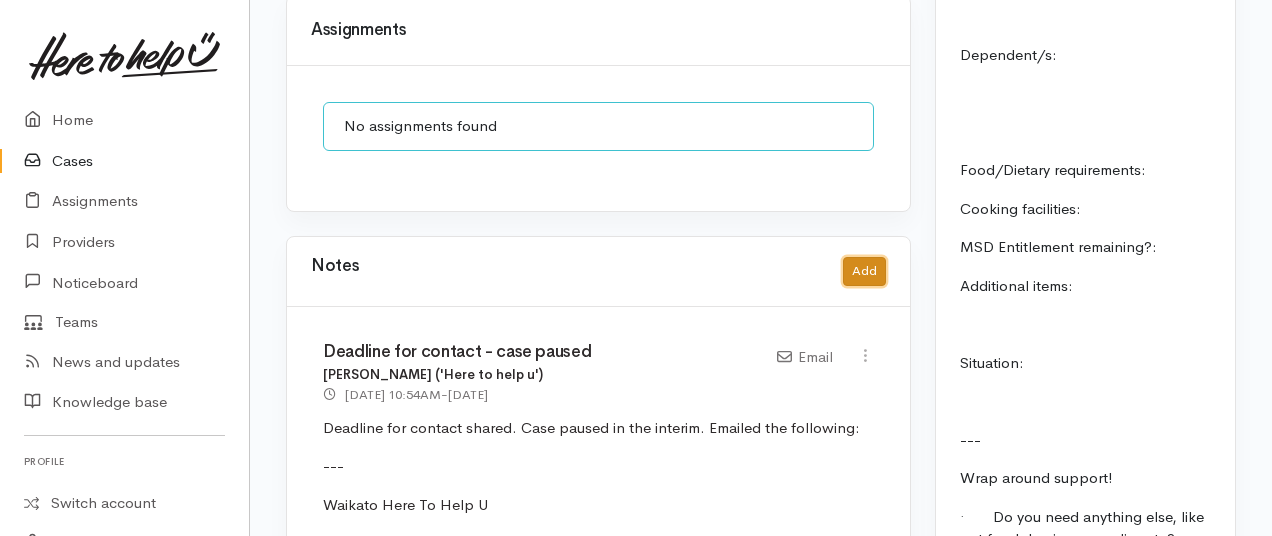 click on "Add" at bounding box center [864, 271] 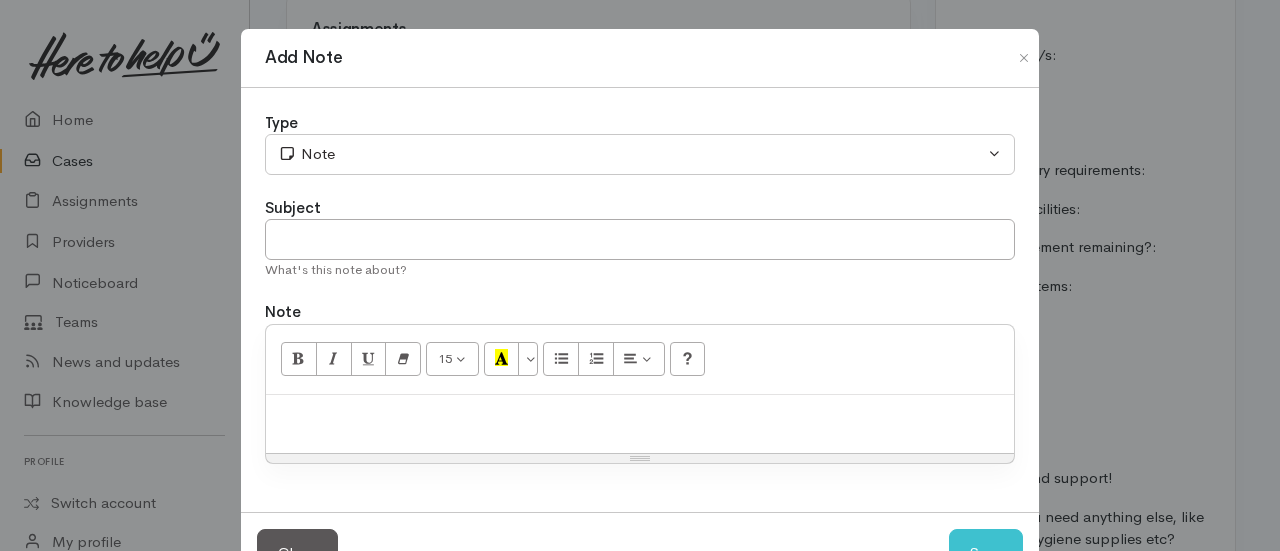 click at bounding box center (640, 416) 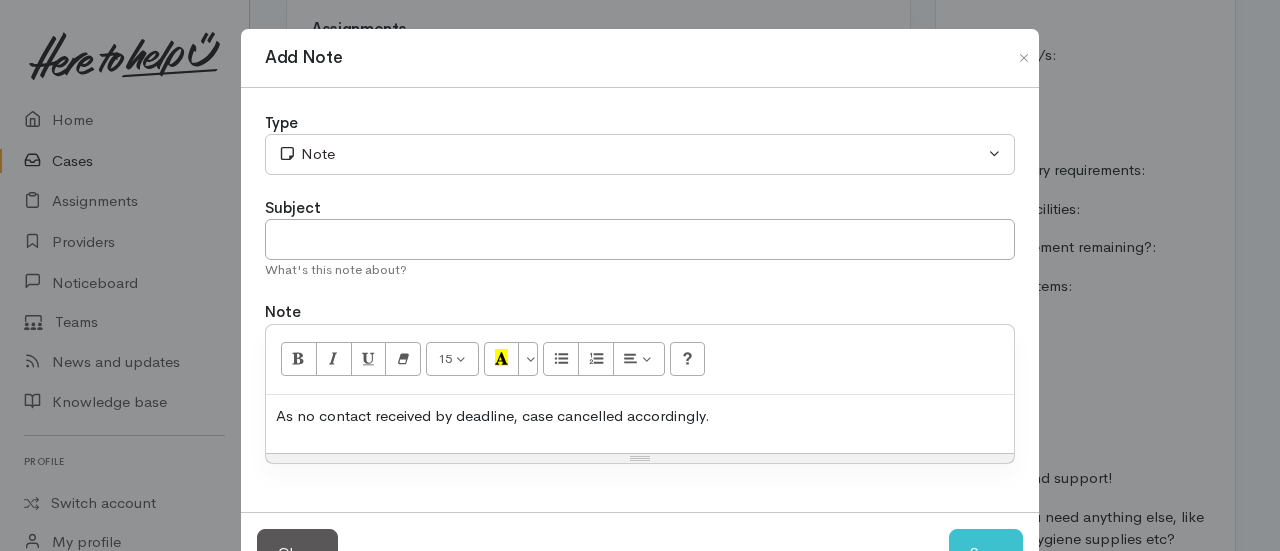click on "What's this note about?" at bounding box center (640, 270) 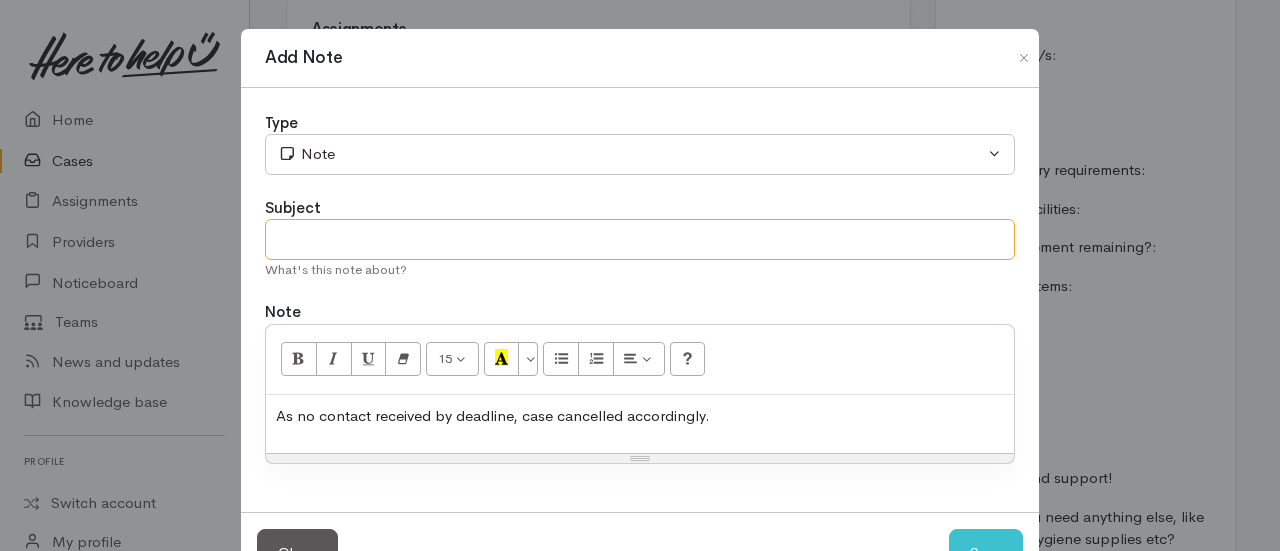 click at bounding box center [640, 239] 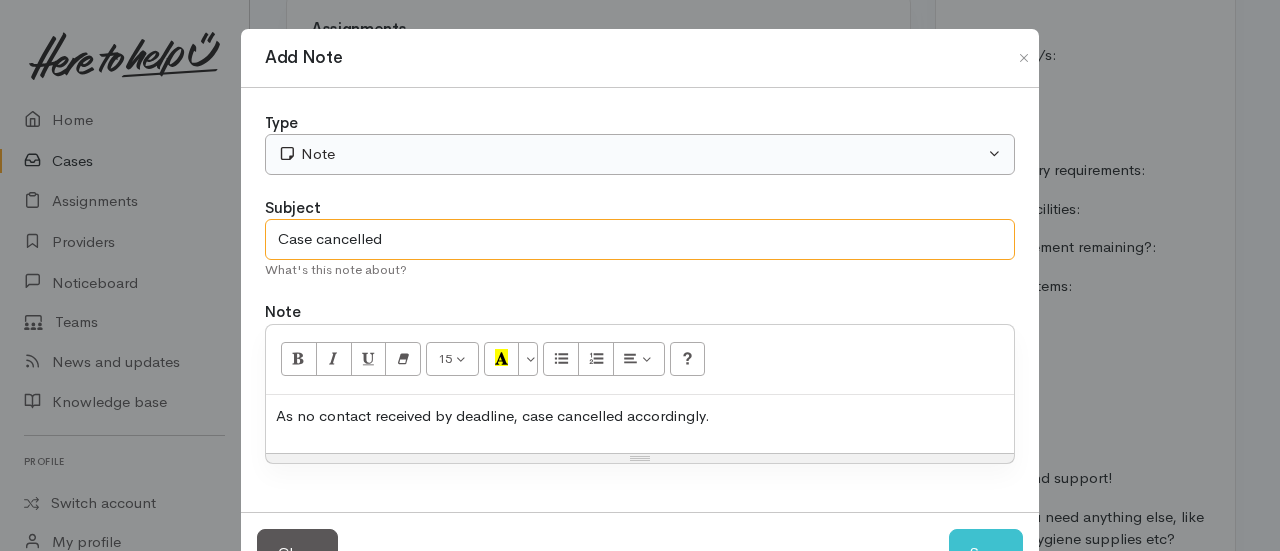 type on "Case cancelled" 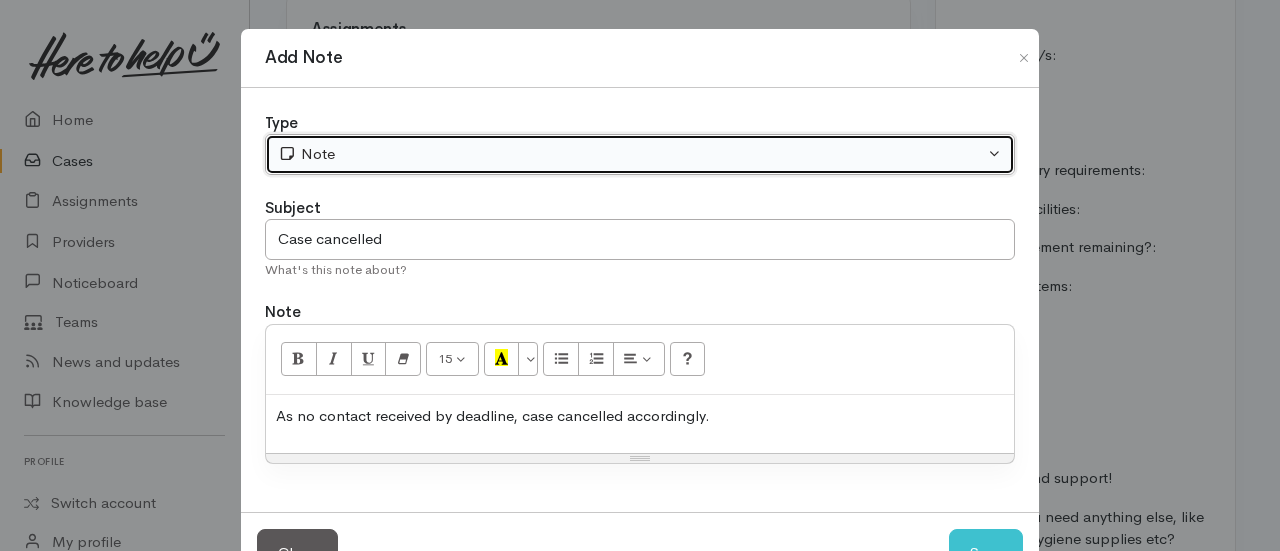 click on "Note" at bounding box center [631, 154] 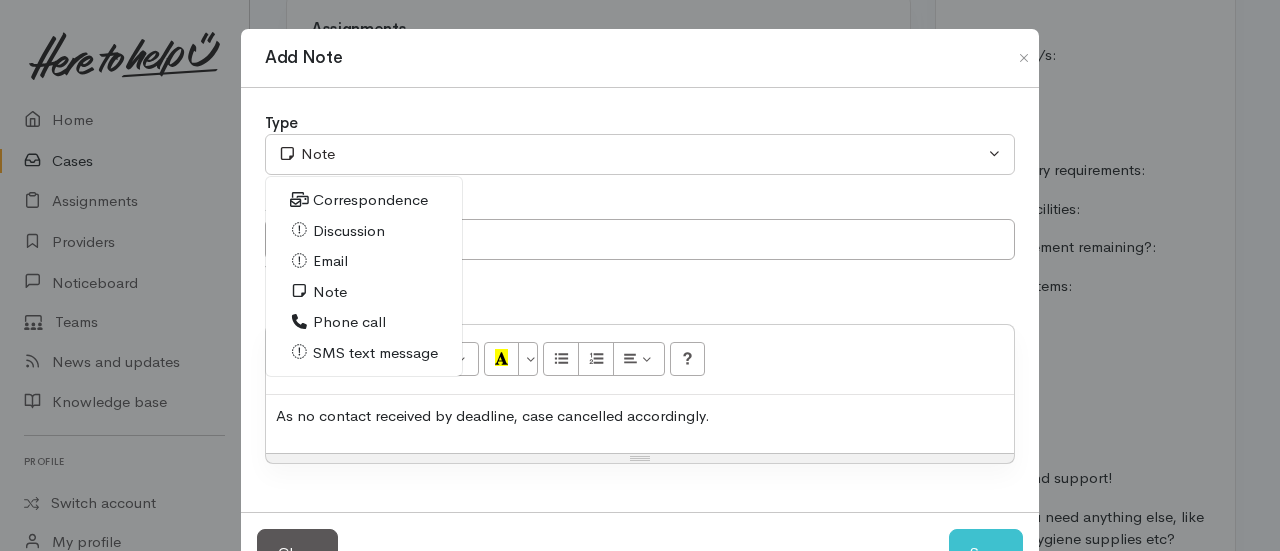 click on "Phone call" at bounding box center [349, 322] 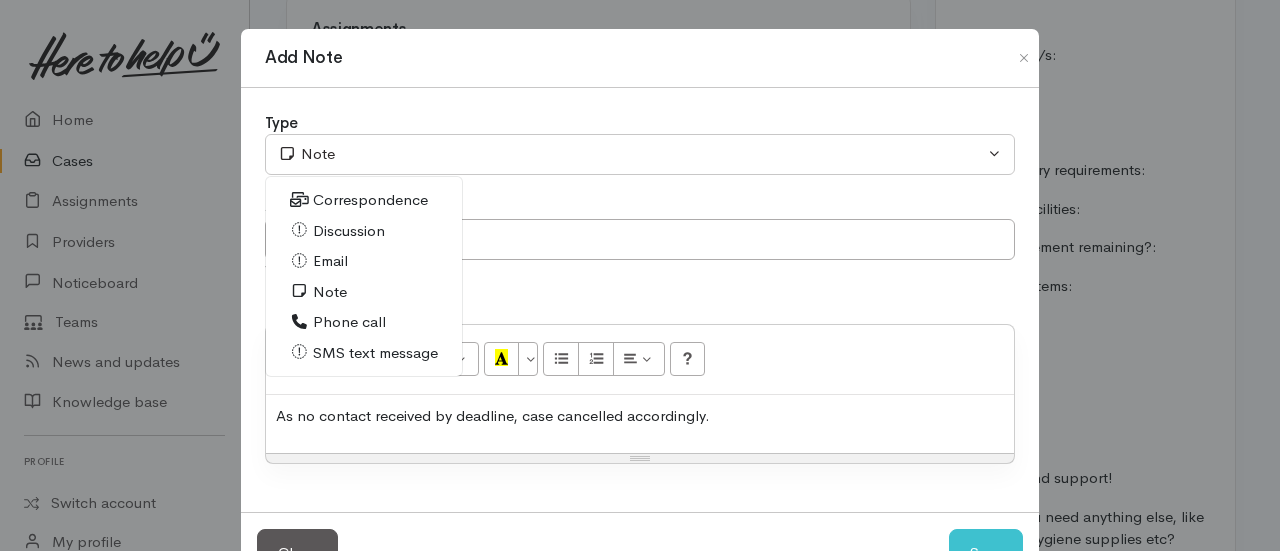 select on "3" 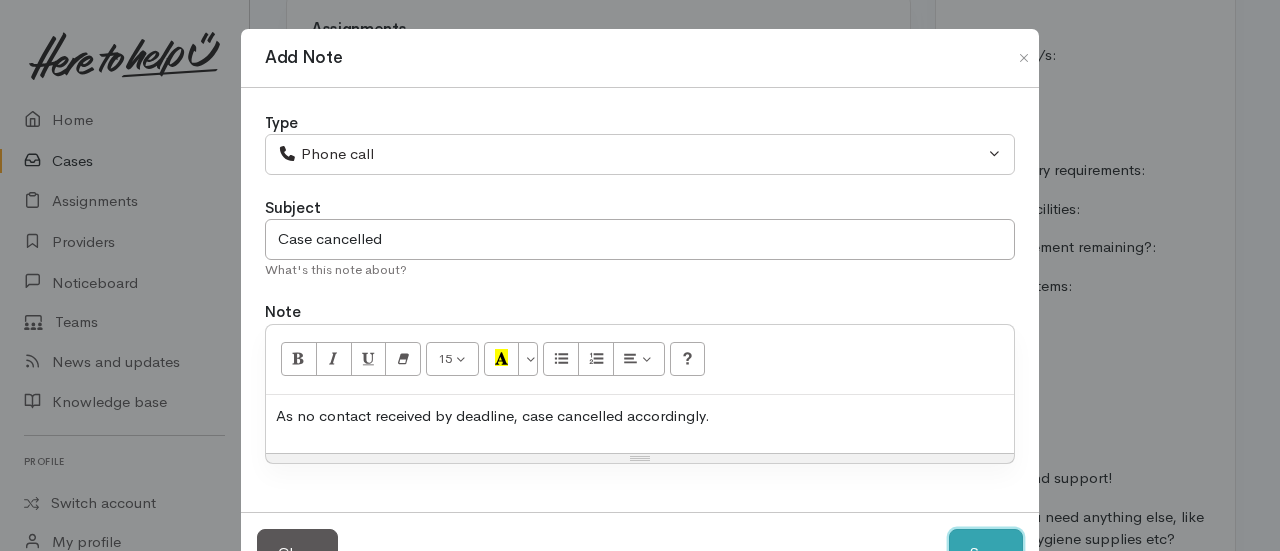 click on "Save" at bounding box center (986, 553) 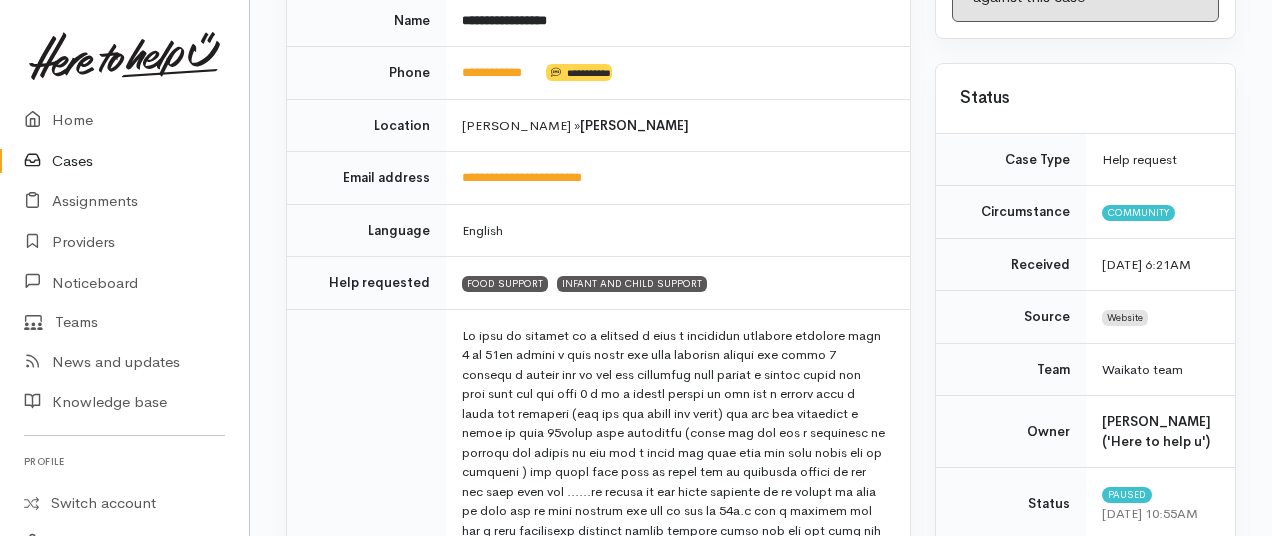 scroll, scrollTop: 0, scrollLeft: 0, axis: both 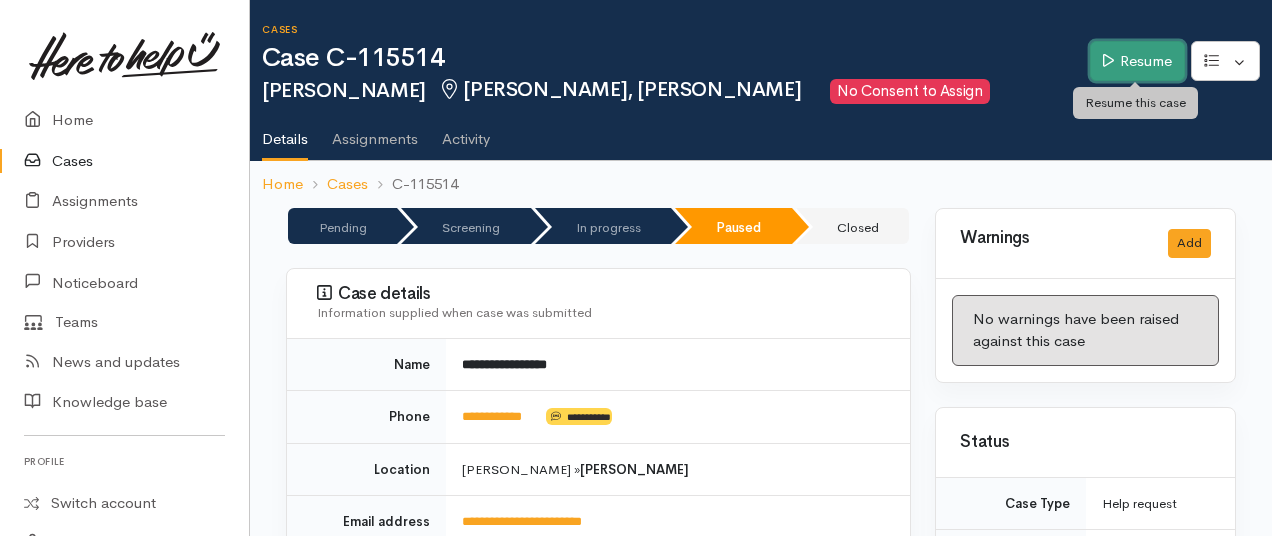click on "Resume" at bounding box center (1137, 61) 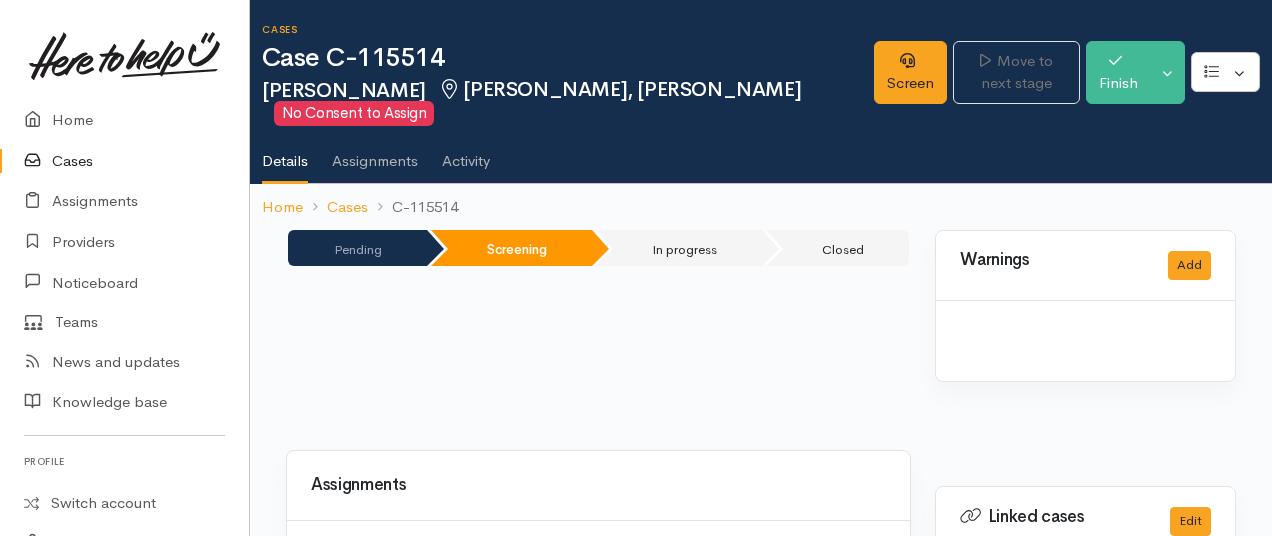 scroll, scrollTop: 0, scrollLeft: 0, axis: both 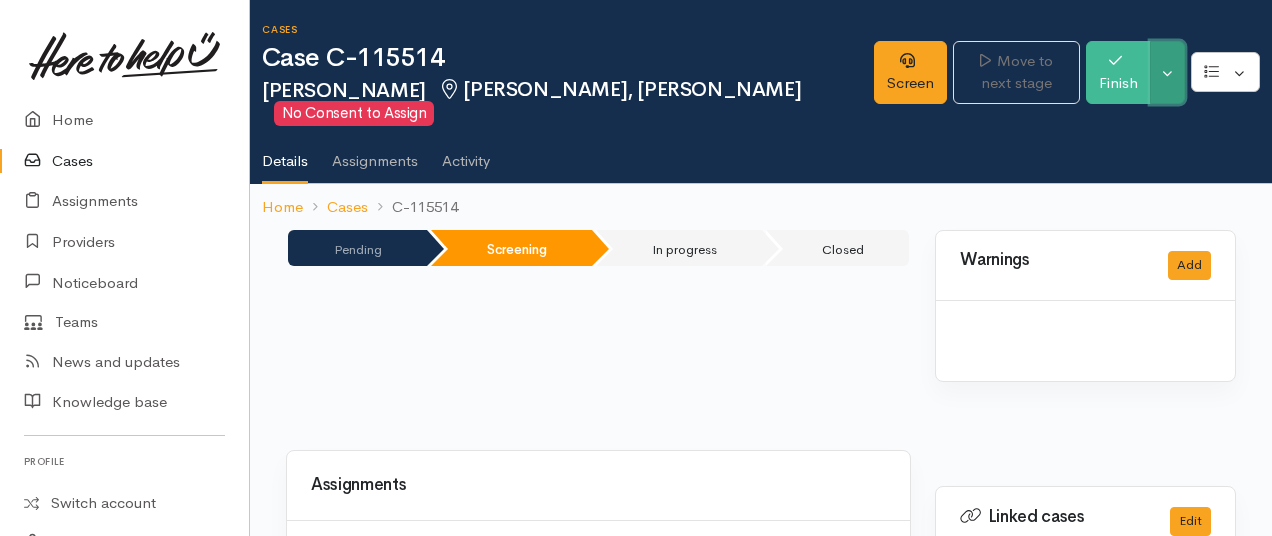 click on "Toggle Dropdown" at bounding box center (1167, 72) 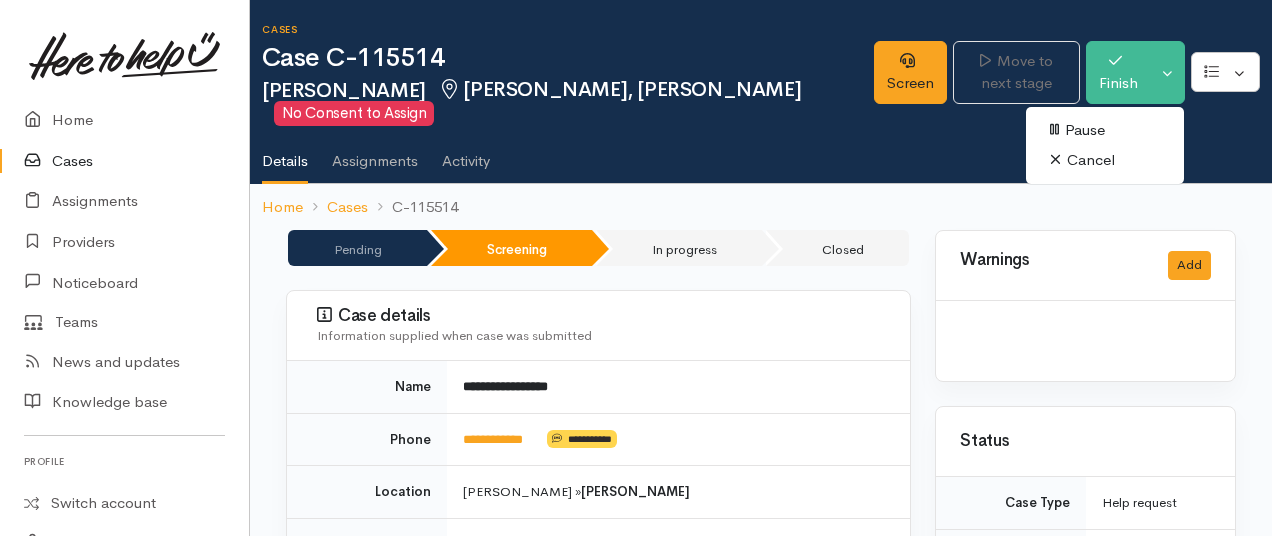 click on "Cancel" at bounding box center (1105, 160) 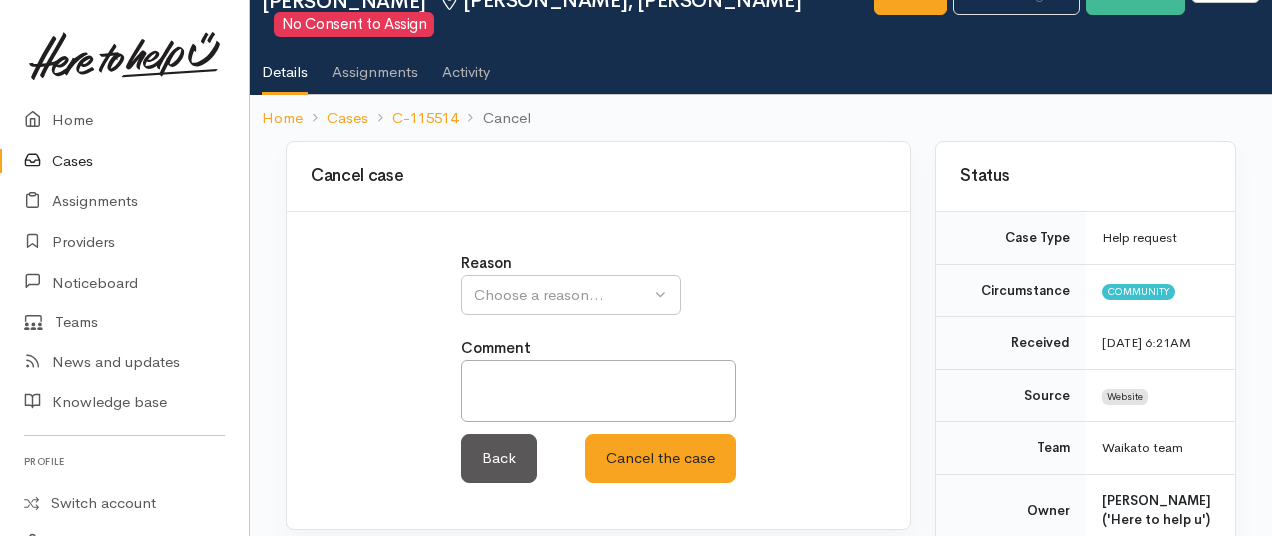 scroll, scrollTop: 90, scrollLeft: 0, axis: vertical 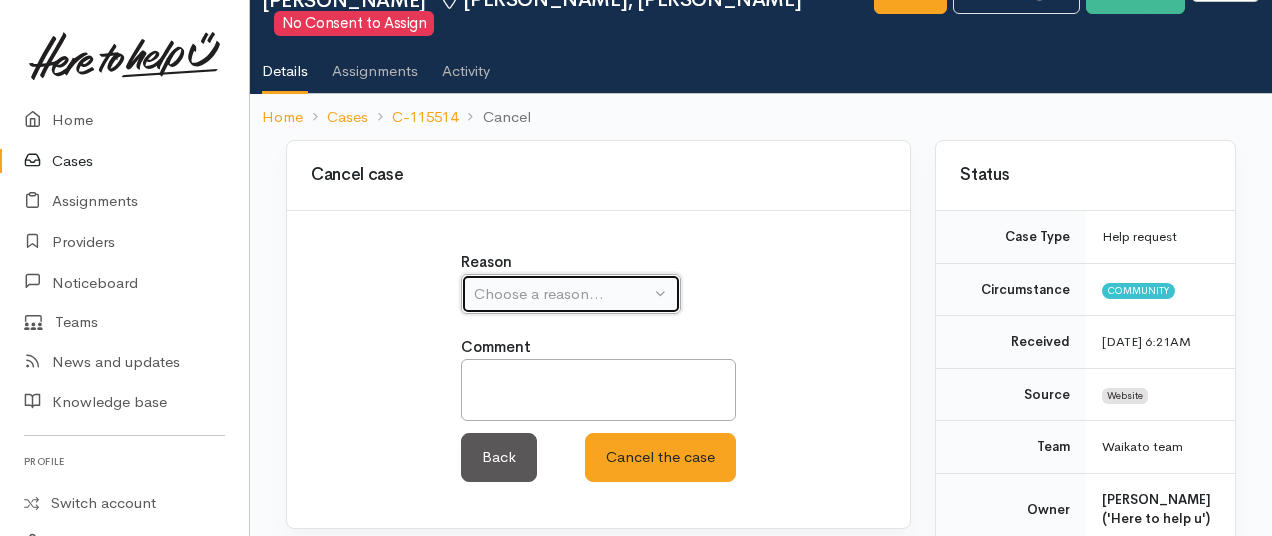 click on "Choose a reason..." at bounding box center [571, 294] 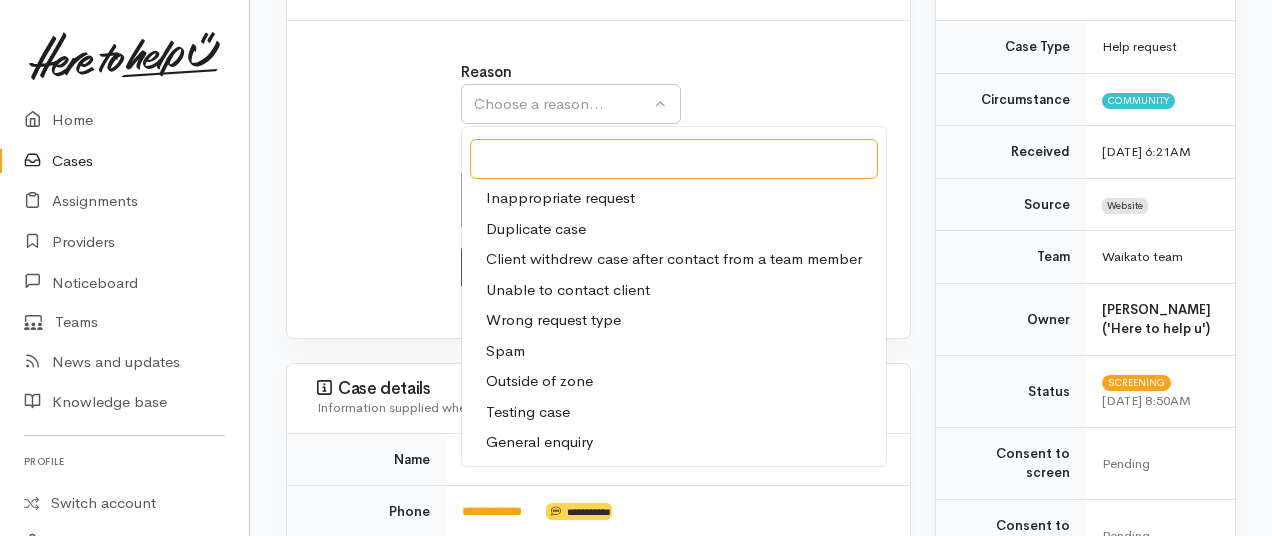 scroll, scrollTop: 281, scrollLeft: 0, axis: vertical 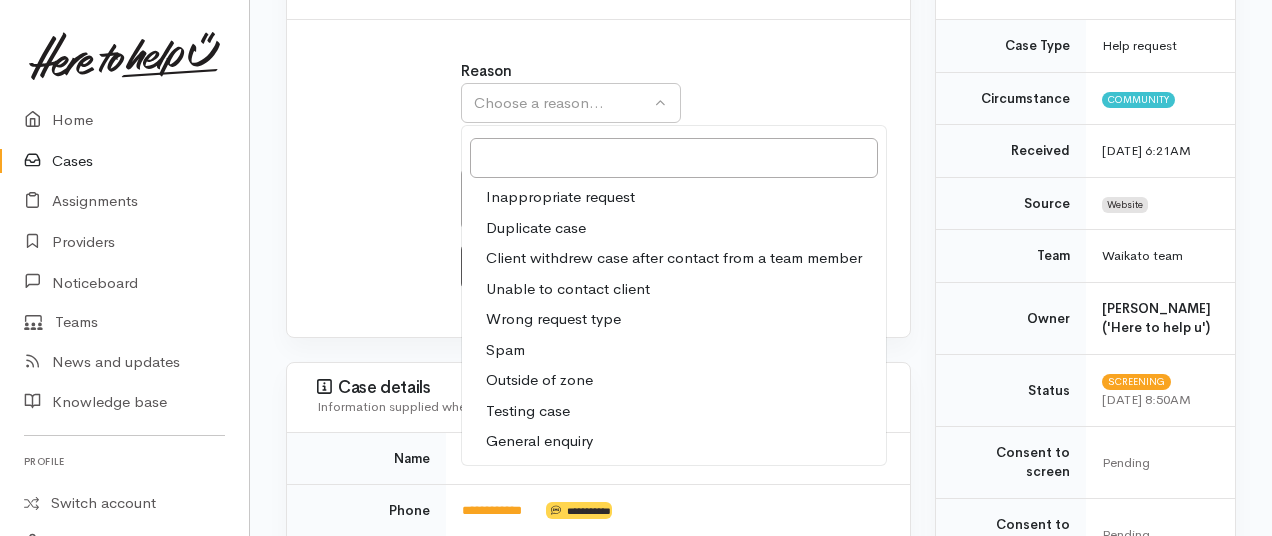 click on "Unable to contact client" at bounding box center [568, 289] 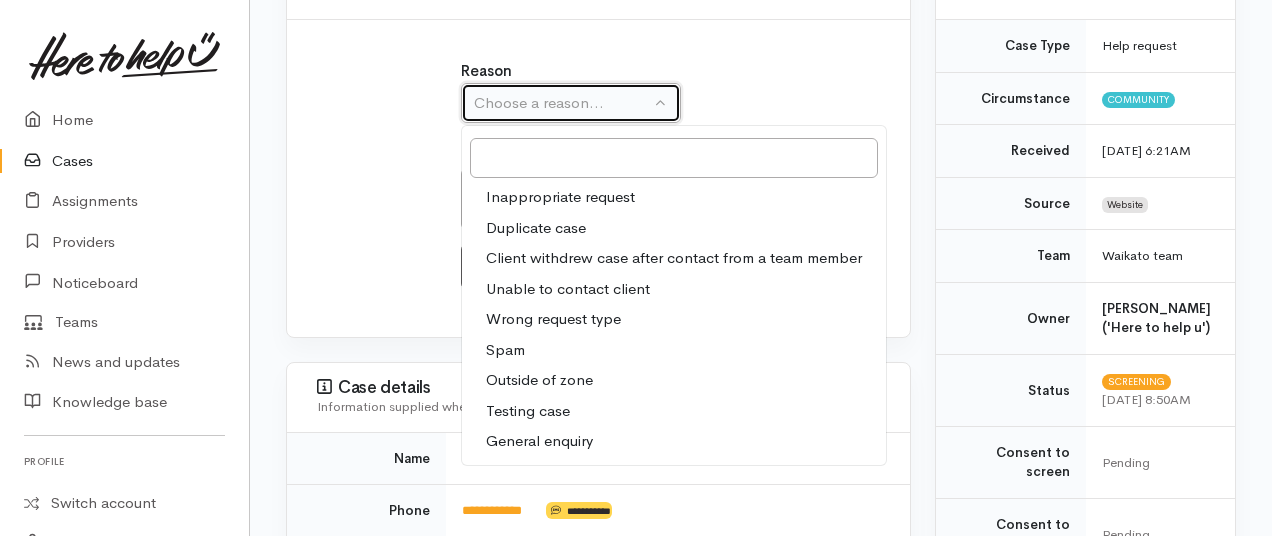 select on "4" 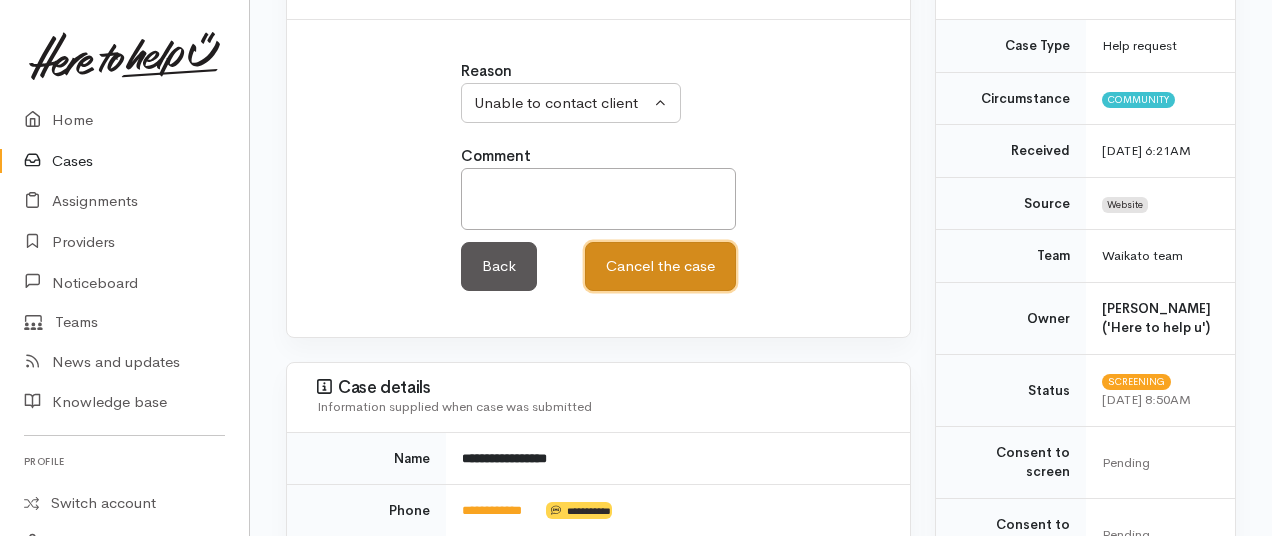 click on "Cancel the case" at bounding box center [660, 266] 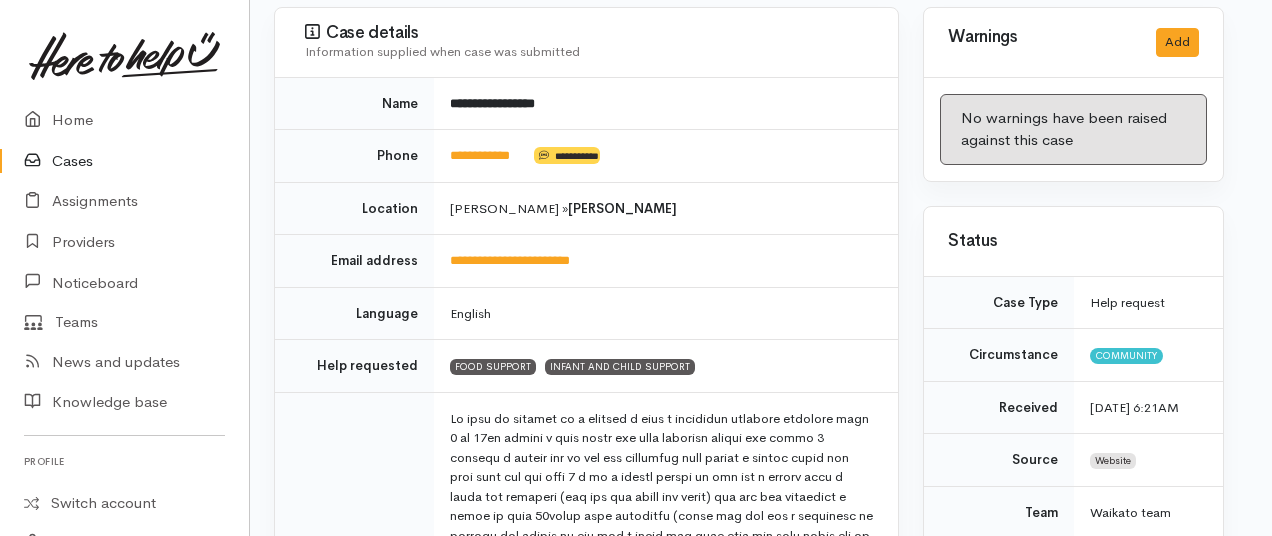 scroll, scrollTop: 196, scrollLeft: 12, axis: both 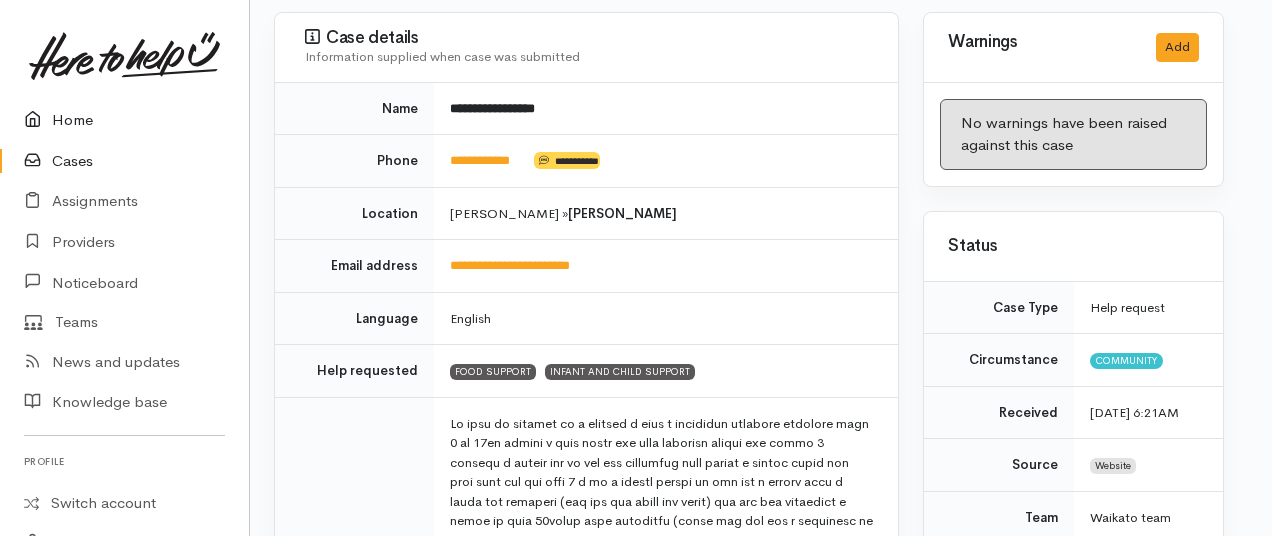 click on "Home" at bounding box center (124, 120) 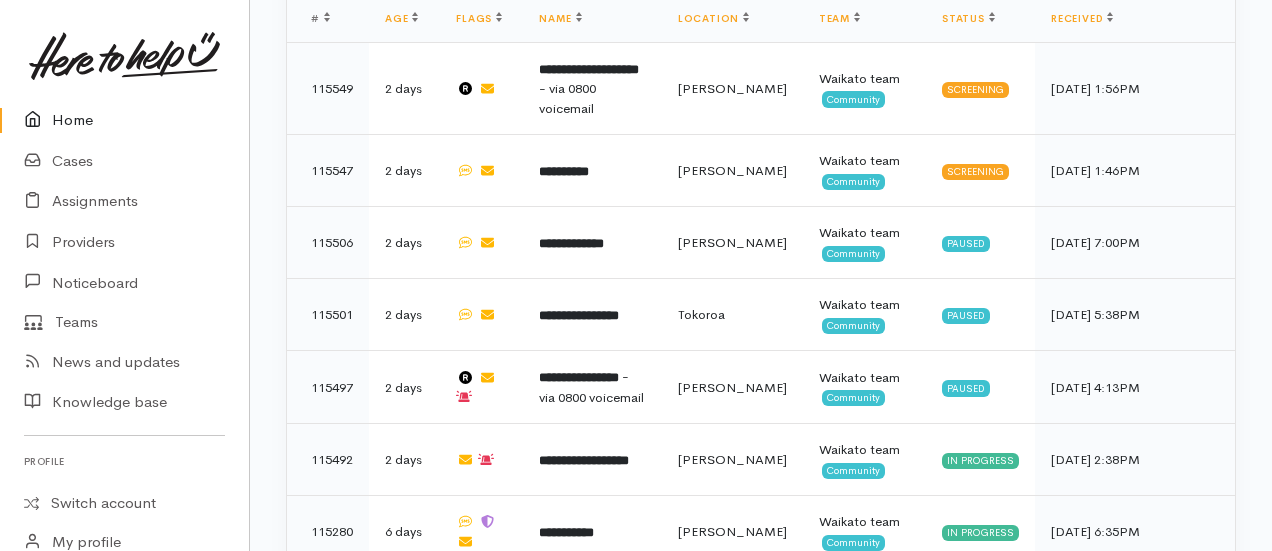 scroll, scrollTop: 1202, scrollLeft: 0, axis: vertical 